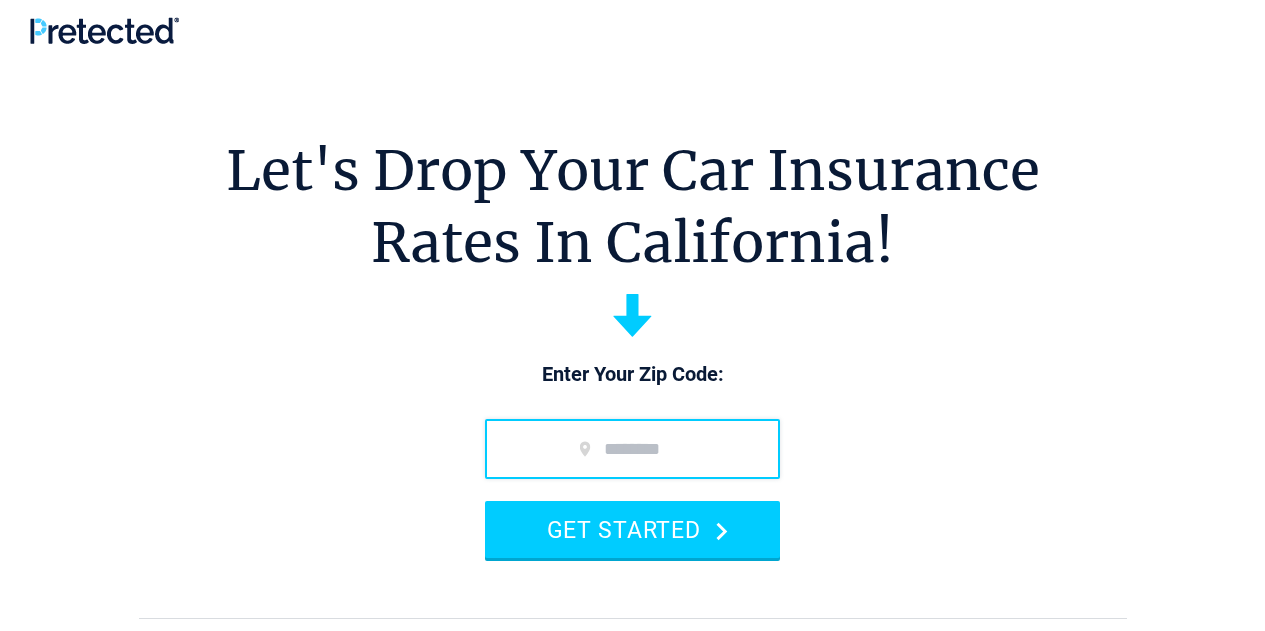 scroll, scrollTop: 0, scrollLeft: 0, axis: both 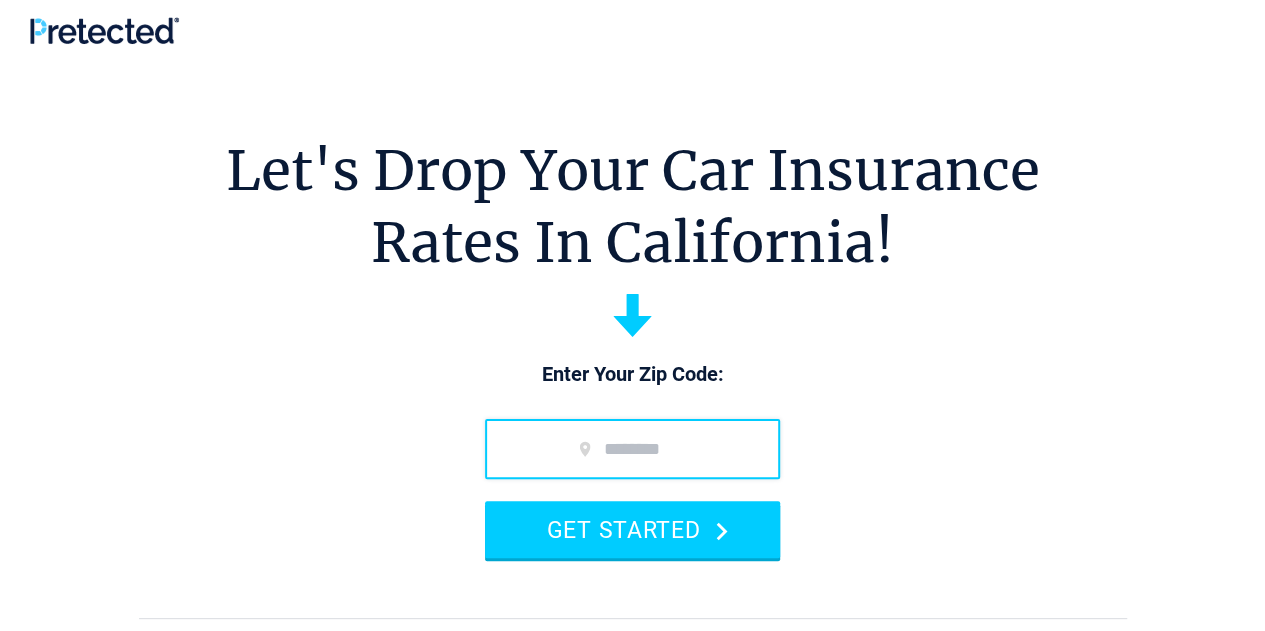 click at bounding box center [632, 449] 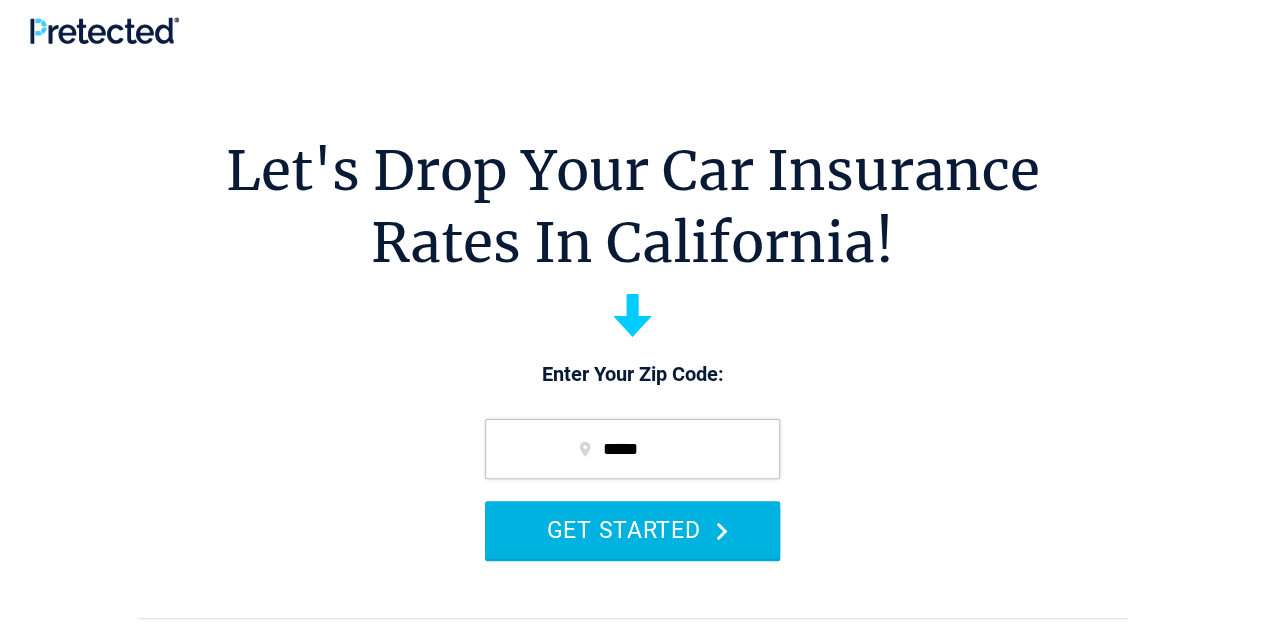 type on "*****" 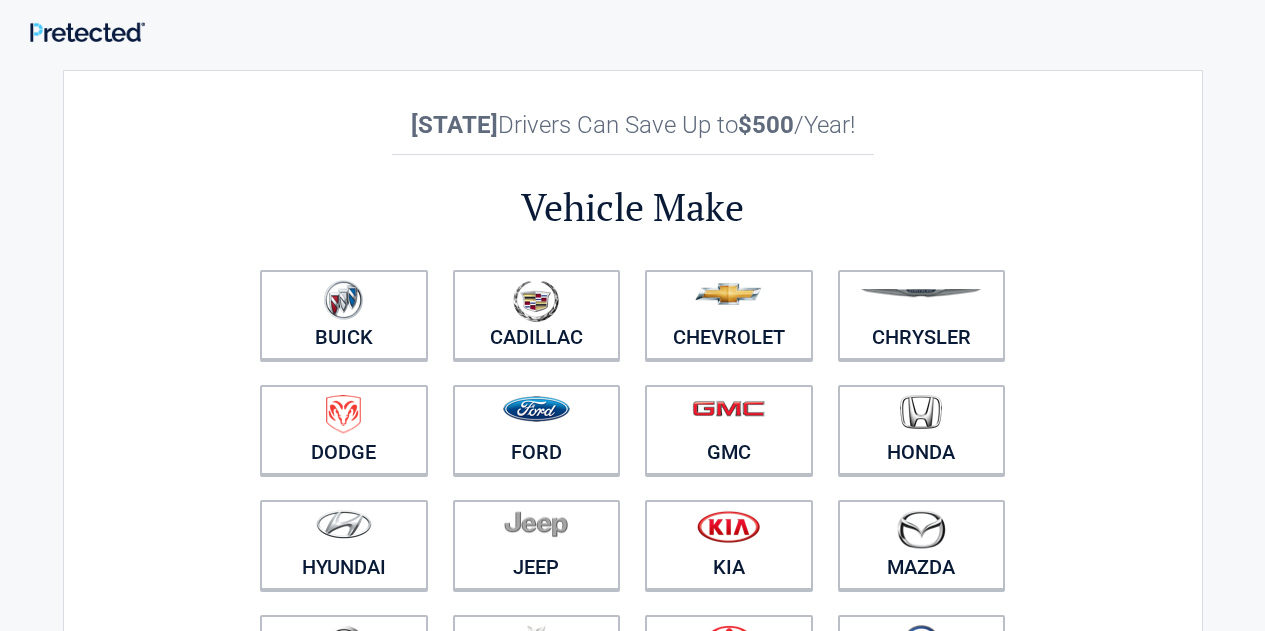 scroll, scrollTop: 0, scrollLeft: 0, axis: both 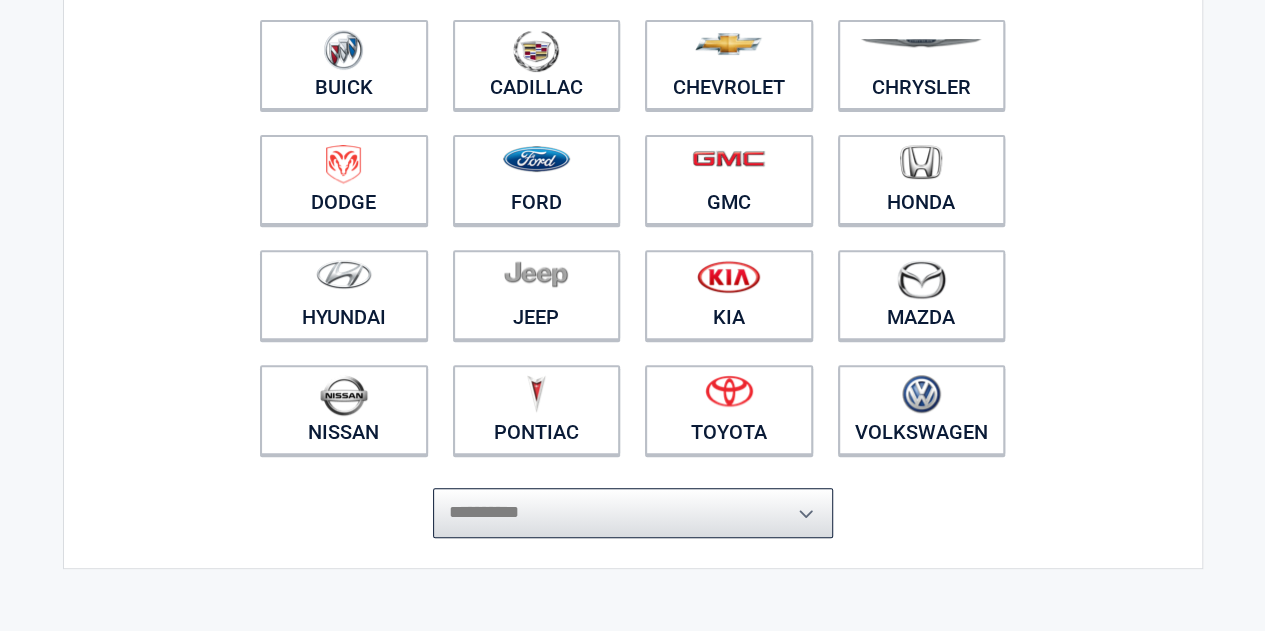 click on "**********" at bounding box center (633, 513) 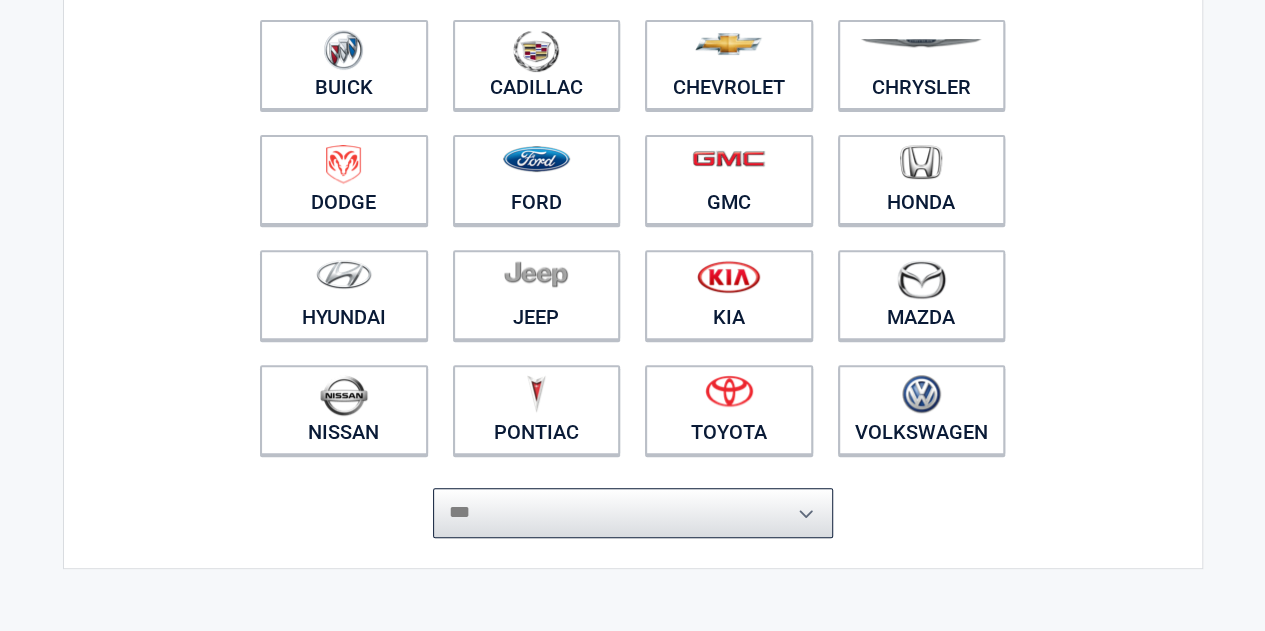 click on "**********" at bounding box center [633, 513] 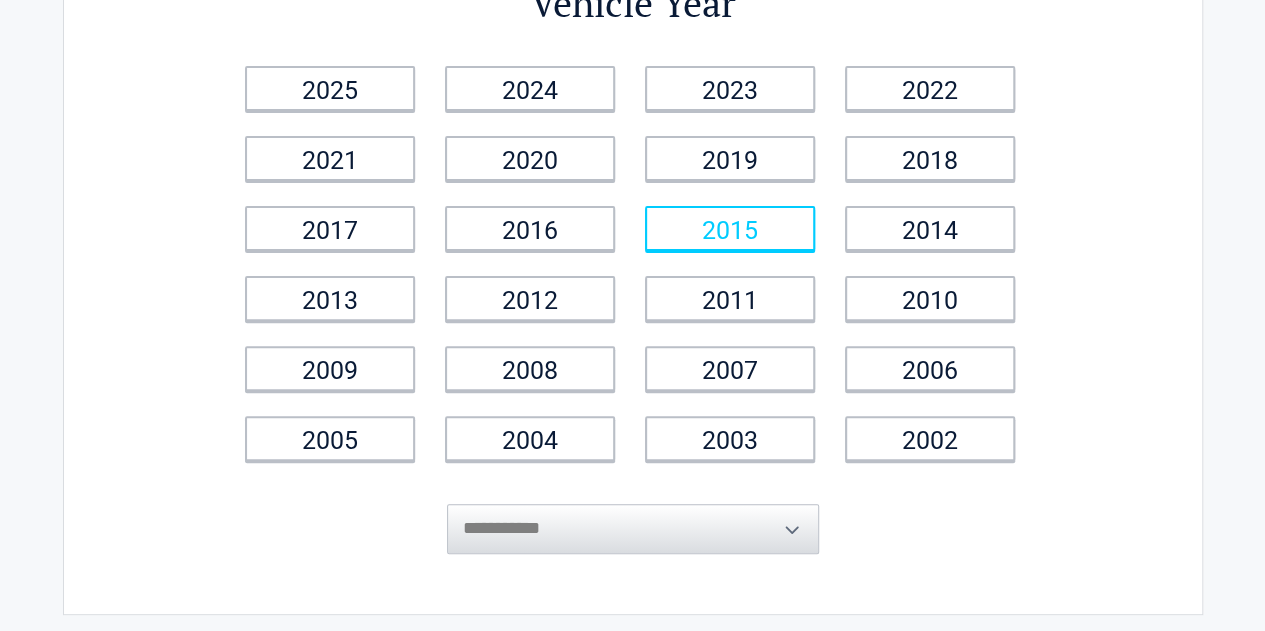 scroll, scrollTop: 159, scrollLeft: 0, axis: vertical 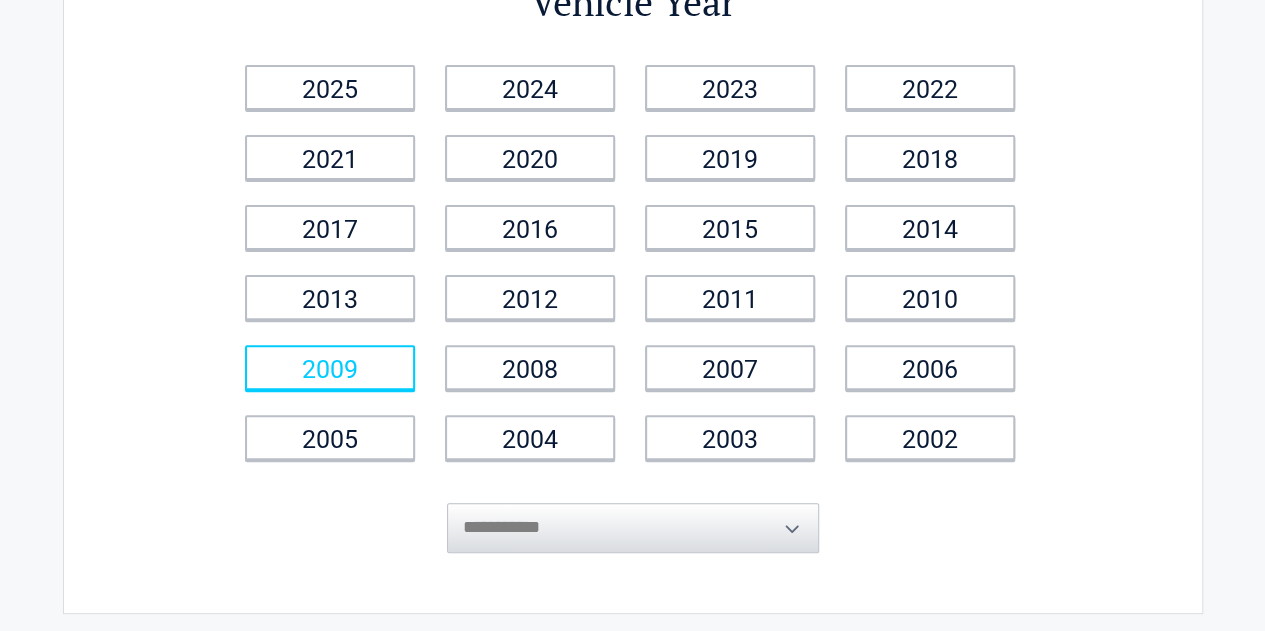 click on "2009" at bounding box center (330, 367) 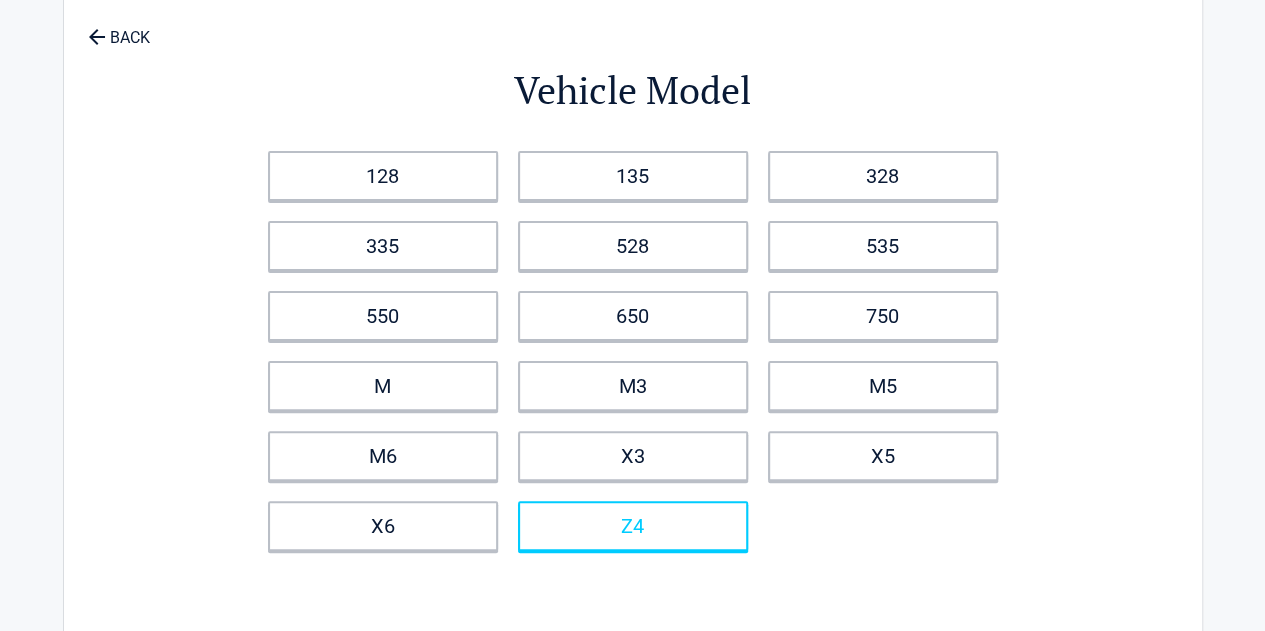 scroll, scrollTop: 0, scrollLeft: 0, axis: both 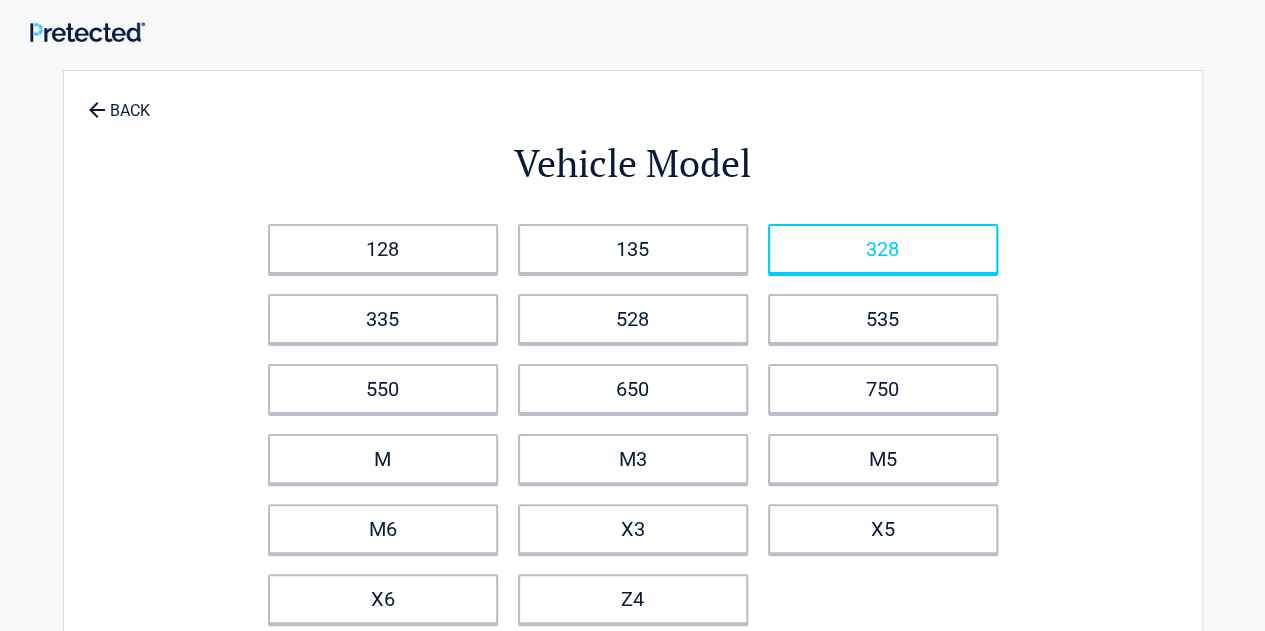 click on "328" at bounding box center (883, 249) 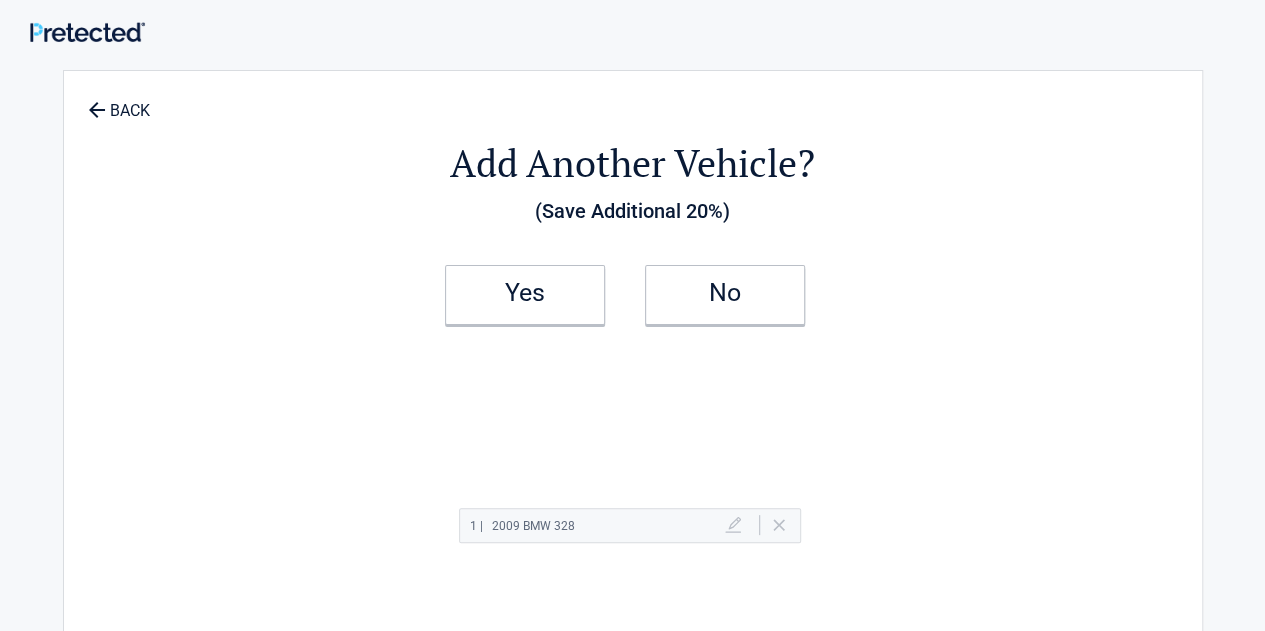 click on "No" at bounding box center [733, 295] 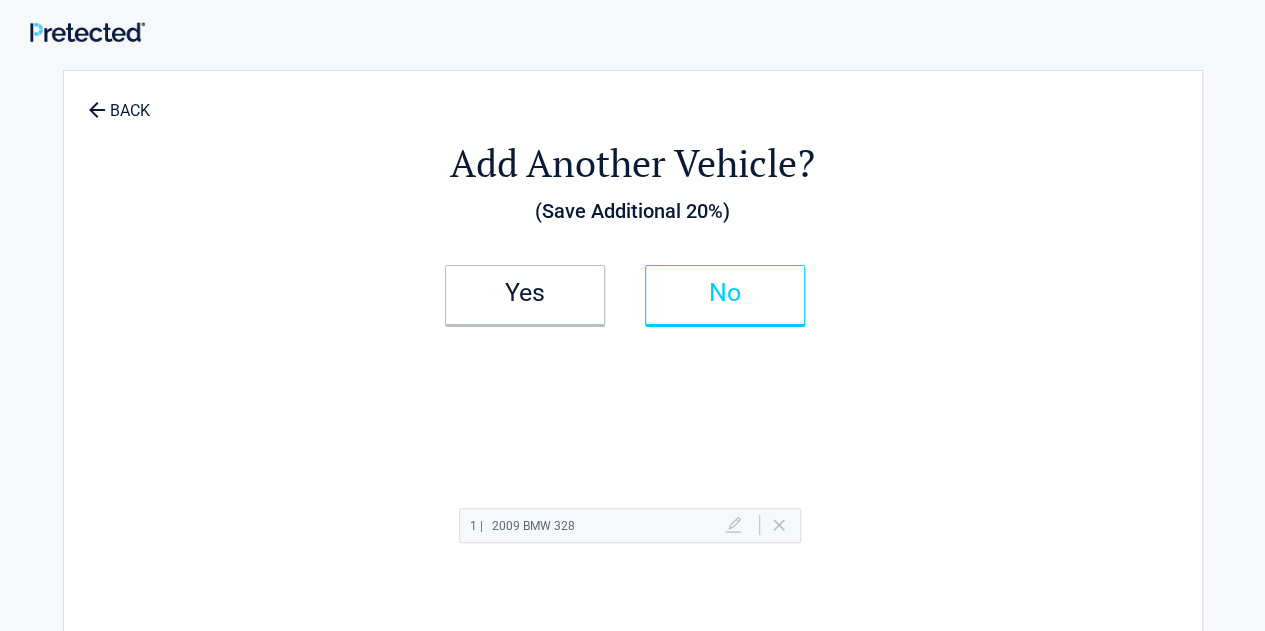click on "No" at bounding box center (725, 293) 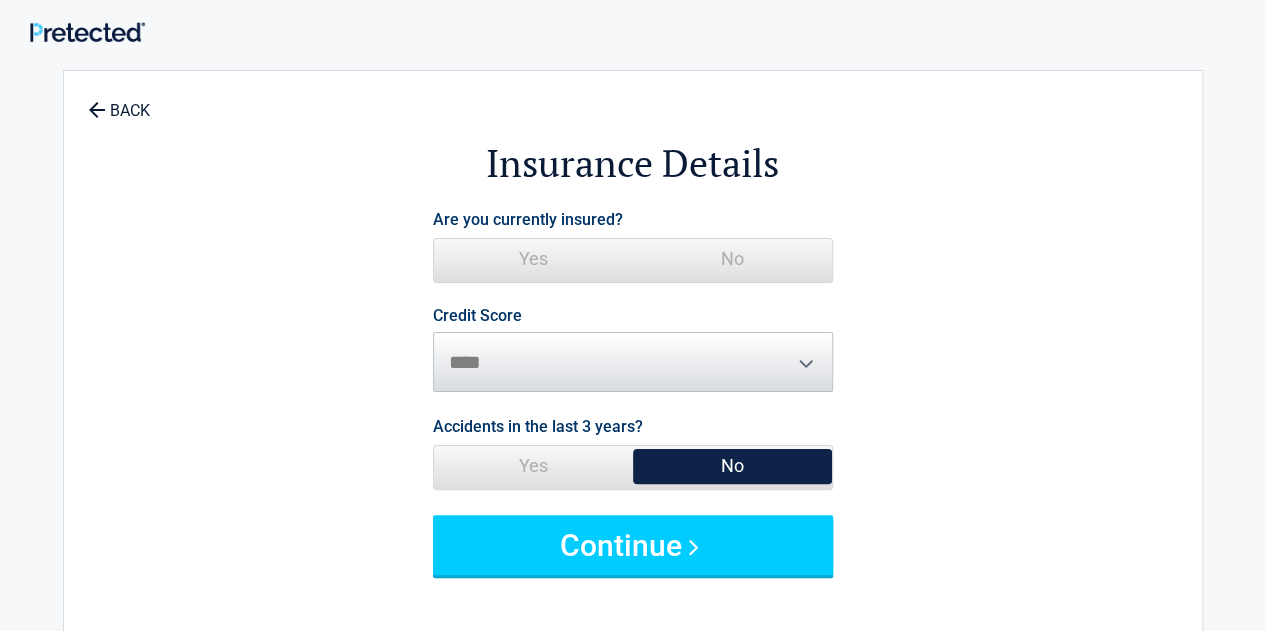 click on "No" at bounding box center [732, 259] 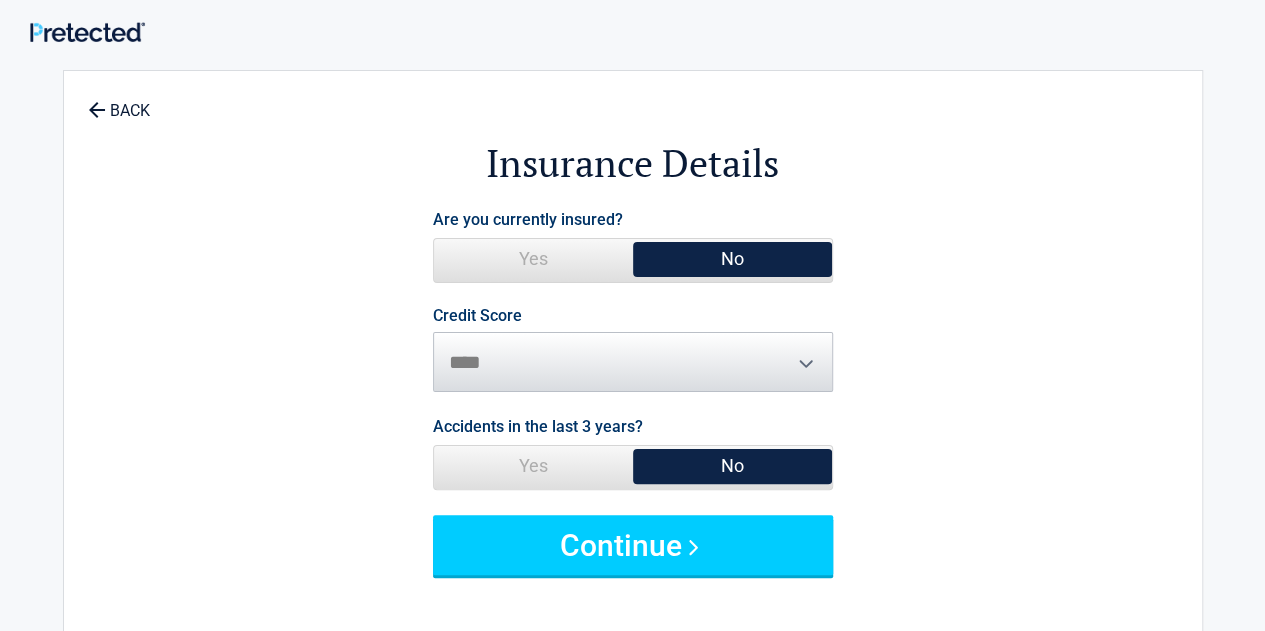 click on "Yes" at bounding box center [533, 466] 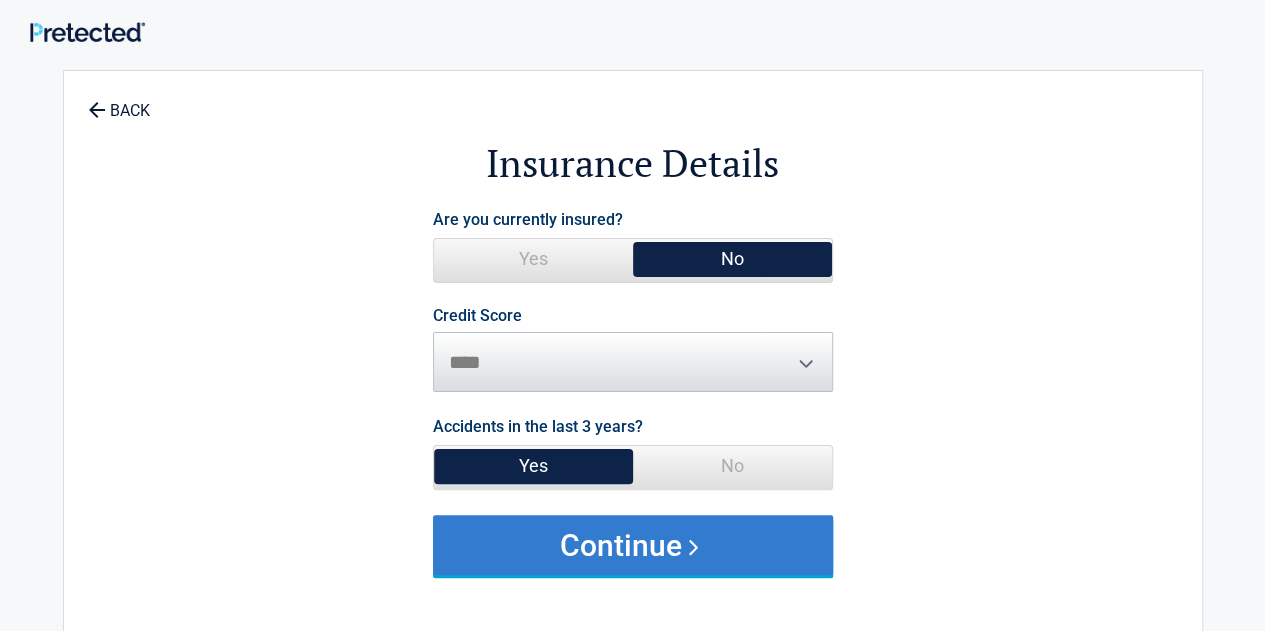 click on "Continue" at bounding box center (633, 545) 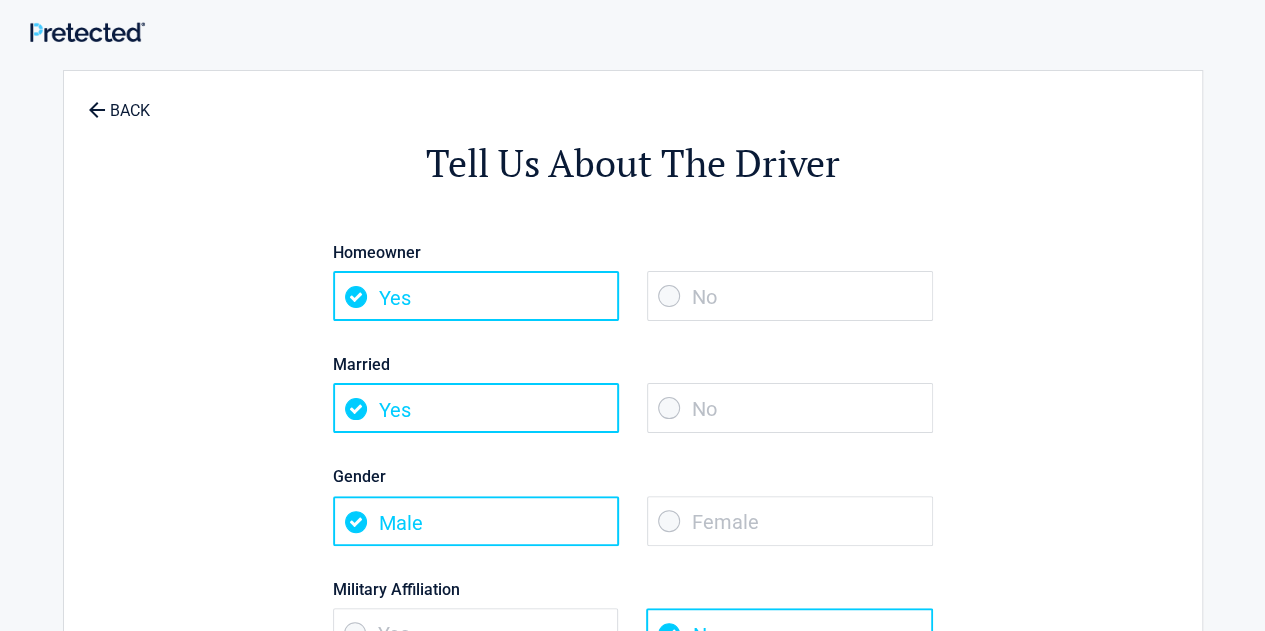 click on "No" at bounding box center (790, 296) 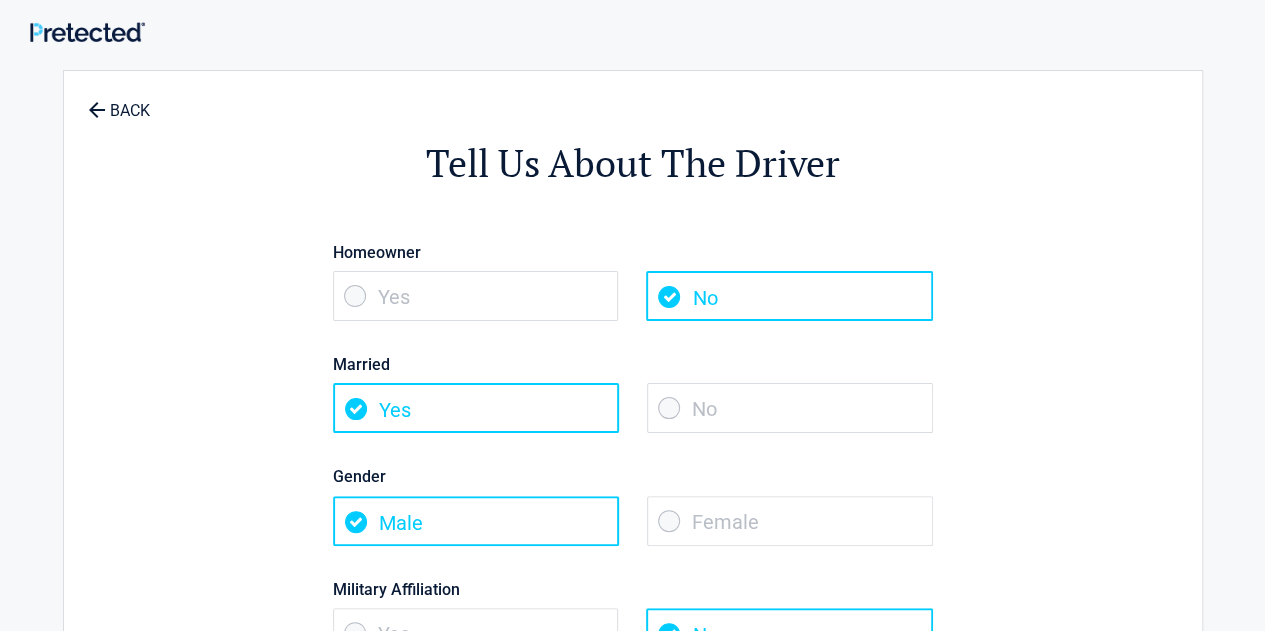 click on "No" at bounding box center [790, 408] 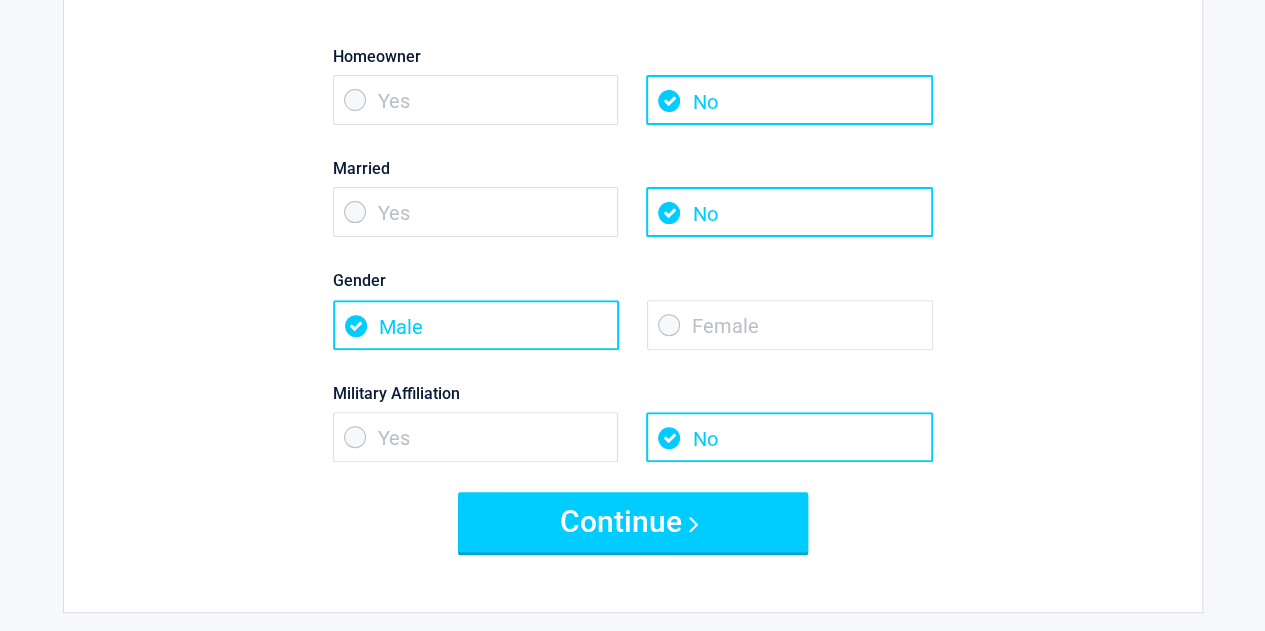 scroll, scrollTop: 207, scrollLeft: 0, axis: vertical 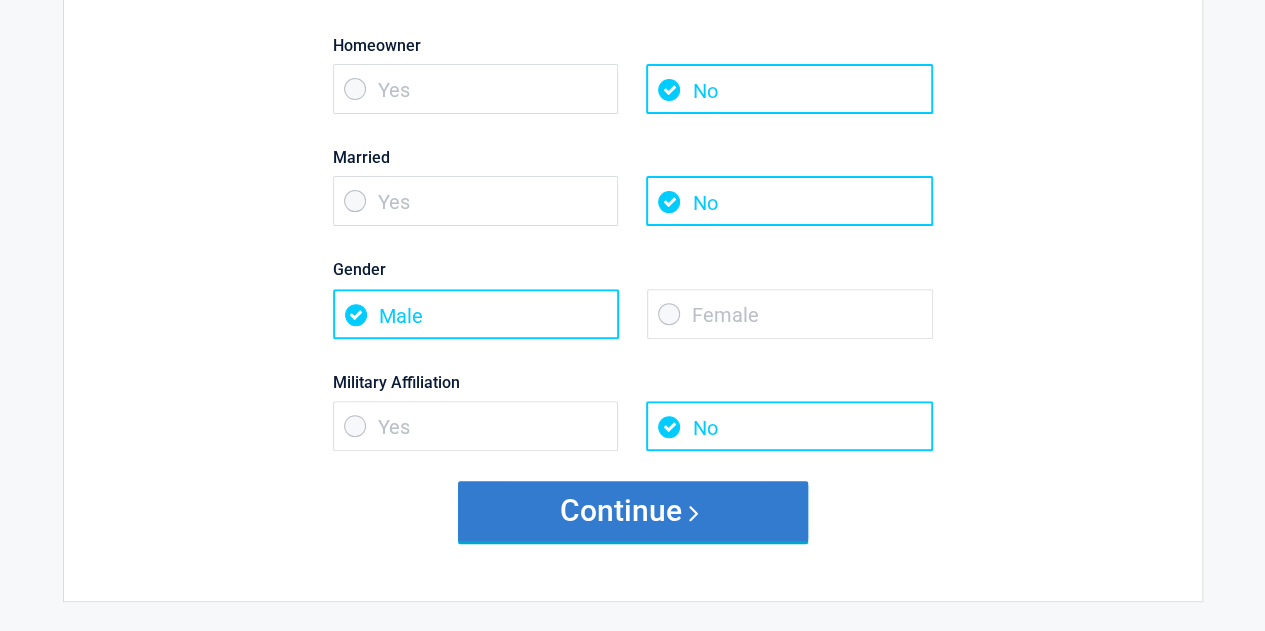 click on "Continue" at bounding box center (633, 511) 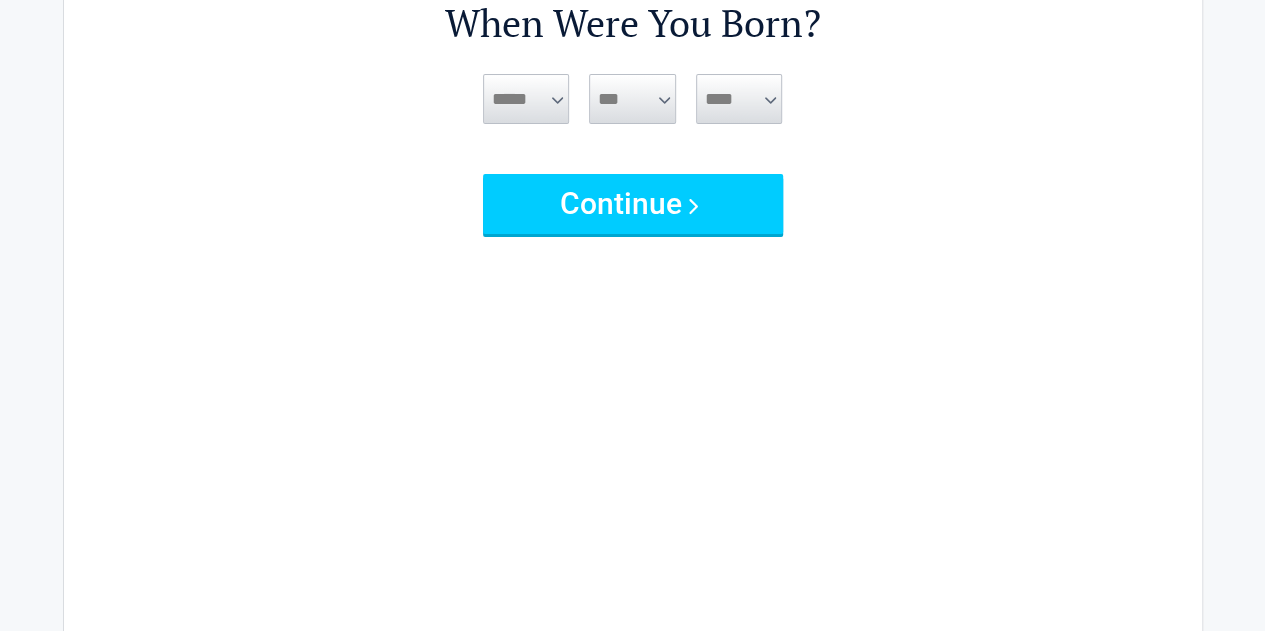 scroll, scrollTop: 0, scrollLeft: 0, axis: both 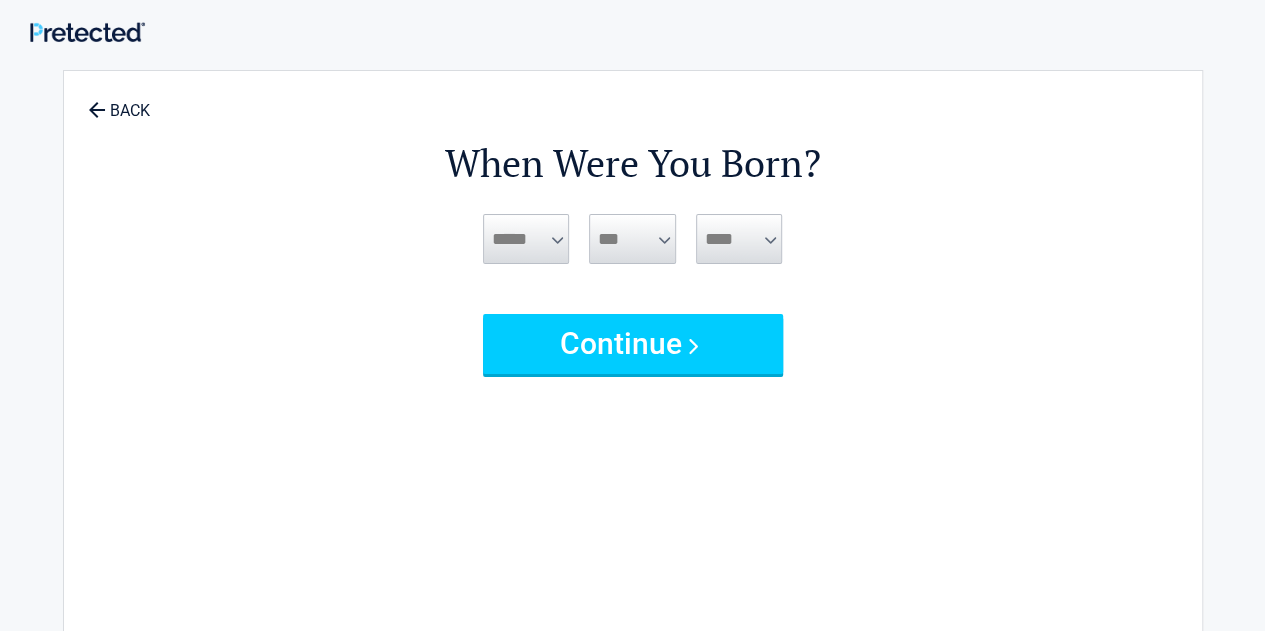 click on "*****
***
***
***
***
***
***
***
***
***
***
***
***" at bounding box center [526, 239] 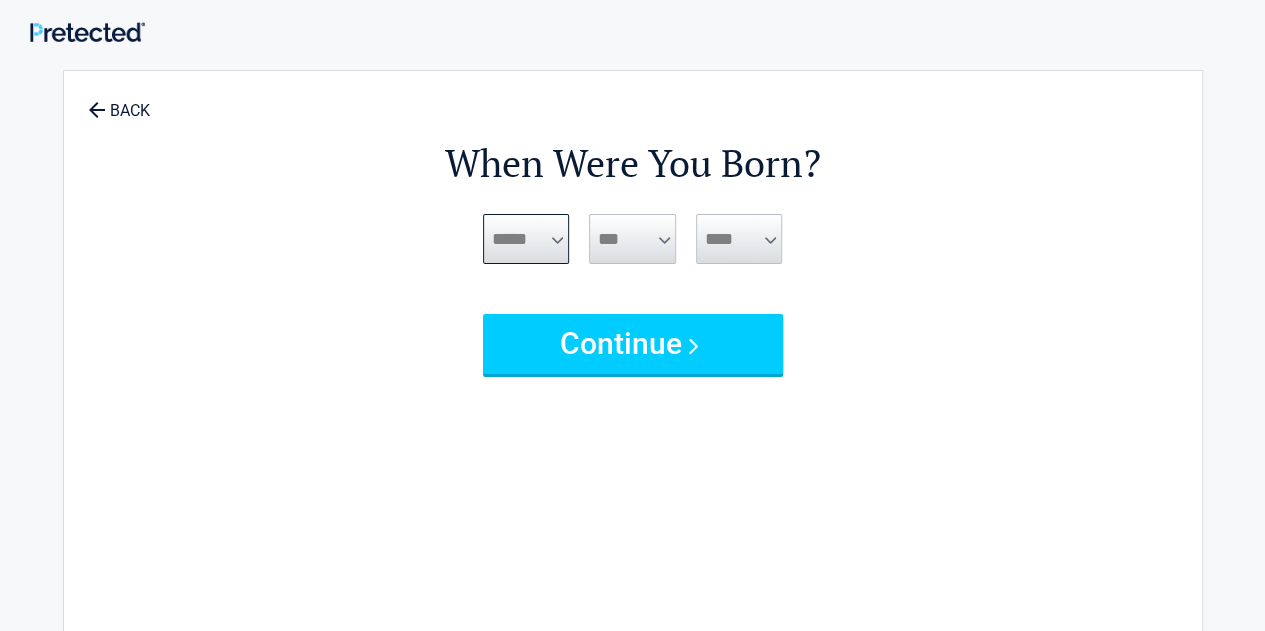click on "*****
***
***
***
***
***
***
***
***
***
***
***
***" at bounding box center [526, 239] 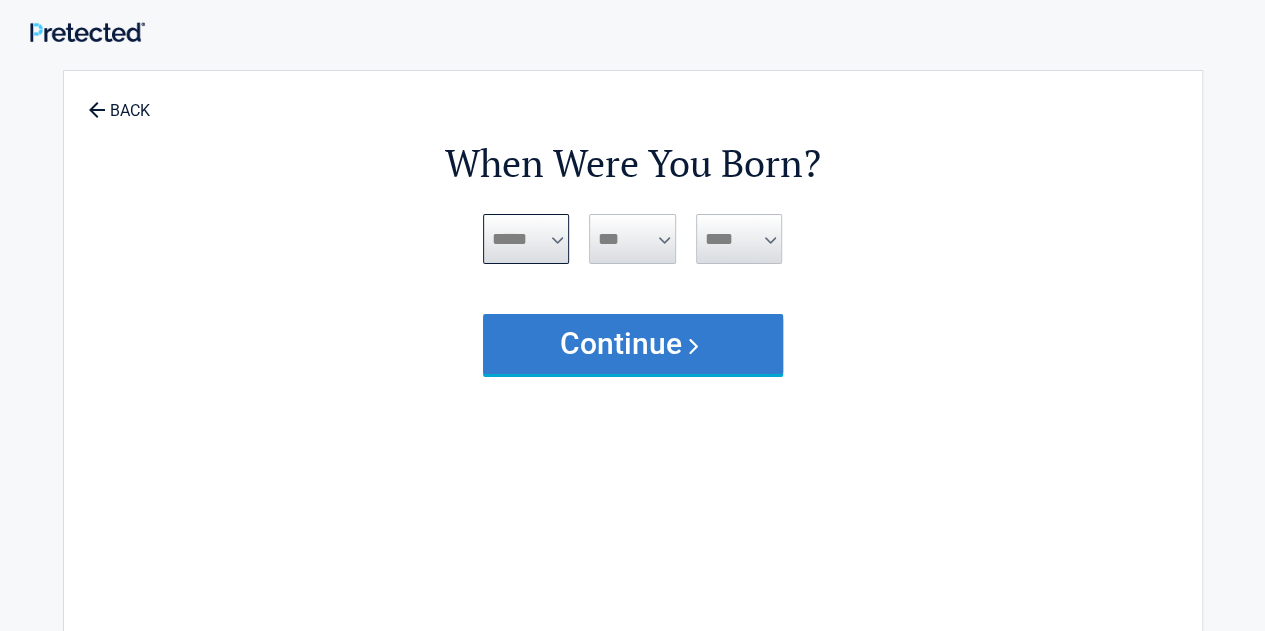 select on "*" 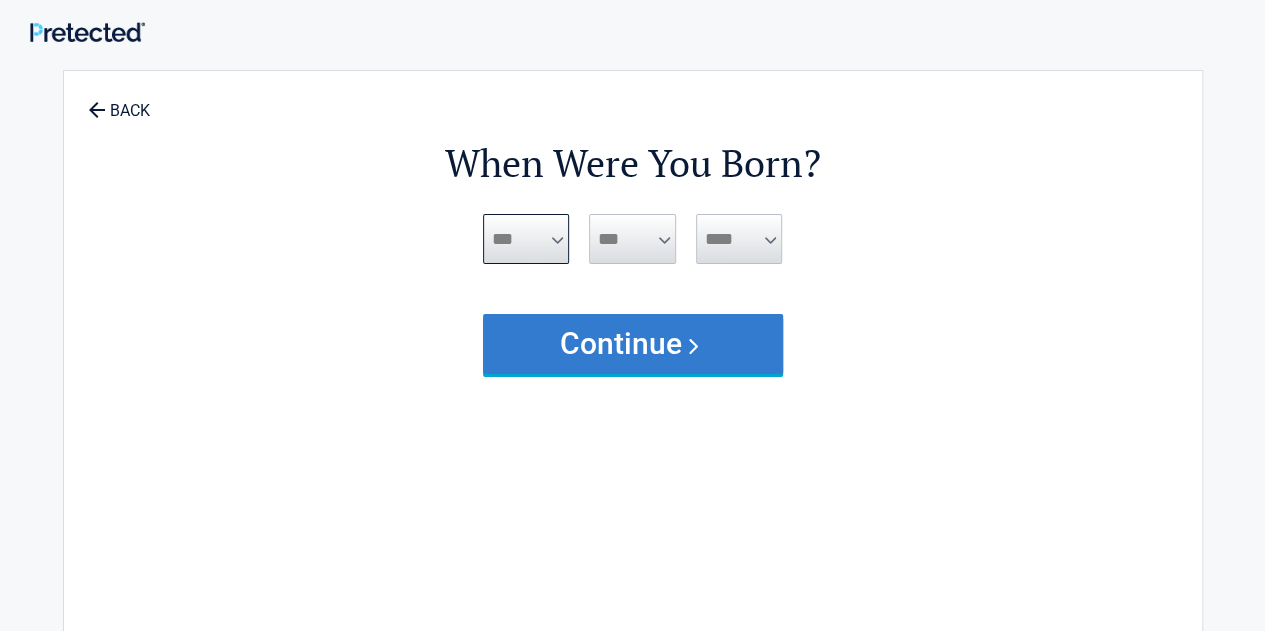 click on "*****
***
***
***
***
***
***
***
***
***
***
***
***" at bounding box center (526, 239) 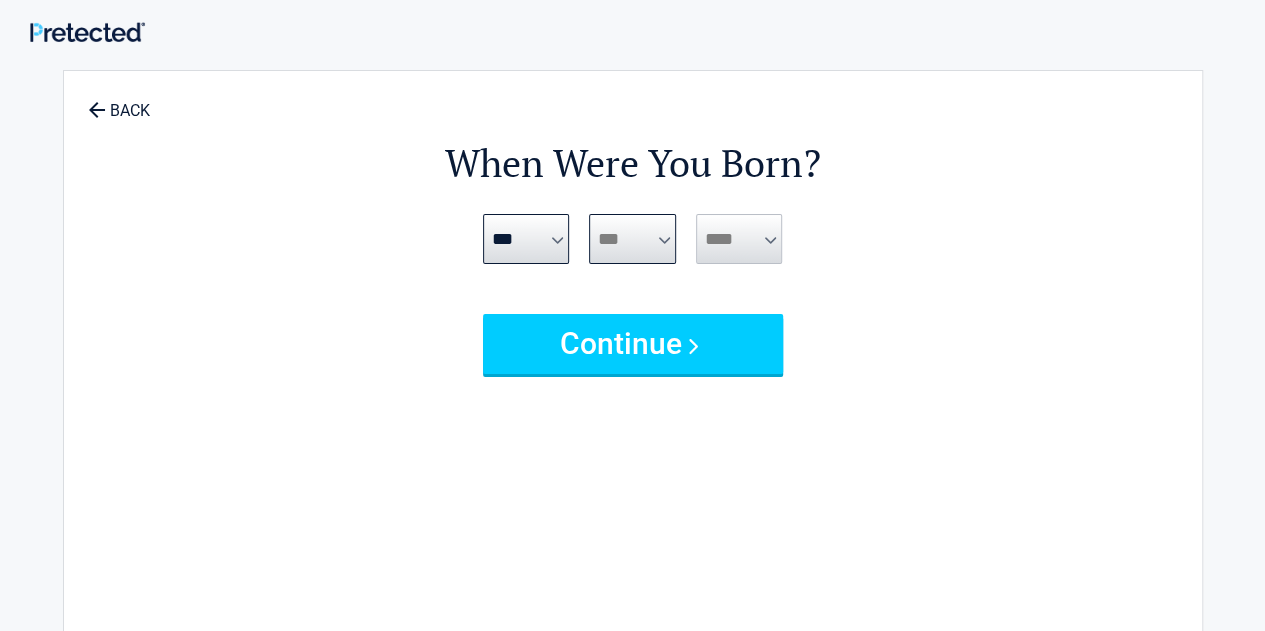 click on "*** * * * * * * * * * ** ** ** ** ** ** ** ** ** ** ** ** ** ** ** ** ** ** ** ** **" at bounding box center [632, 239] 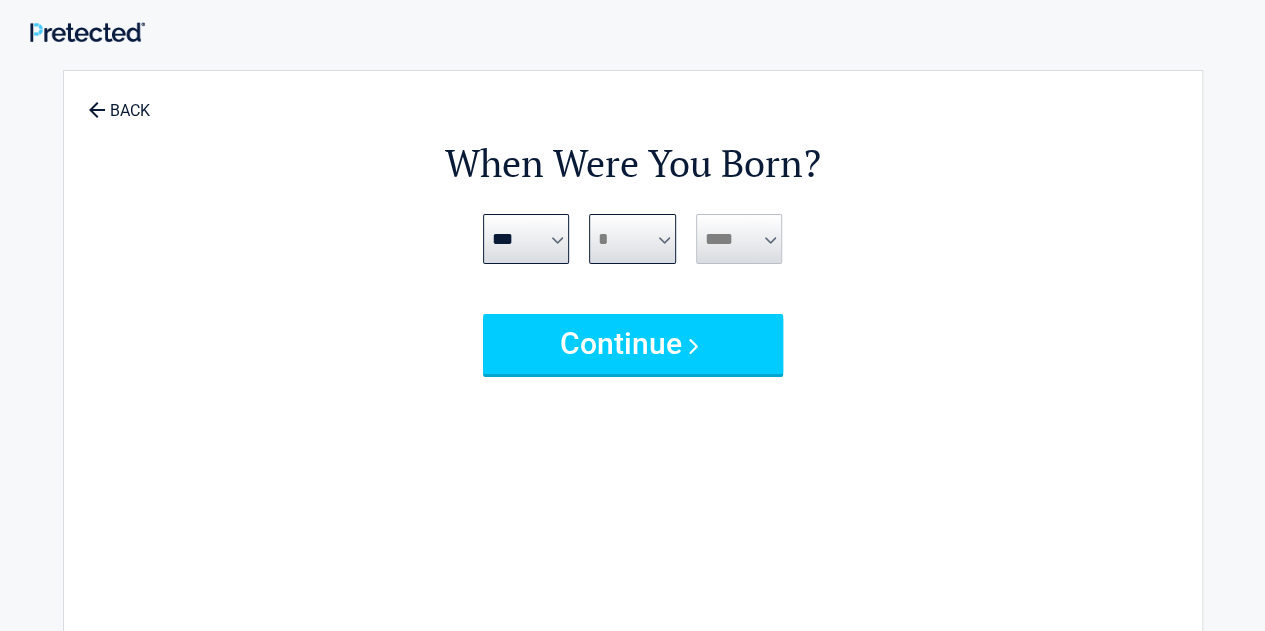 click on "*** * * * * * * * * * ** ** ** ** ** ** ** ** ** ** ** ** ** ** ** ** ** ** ** ** **" at bounding box center (632, 239) 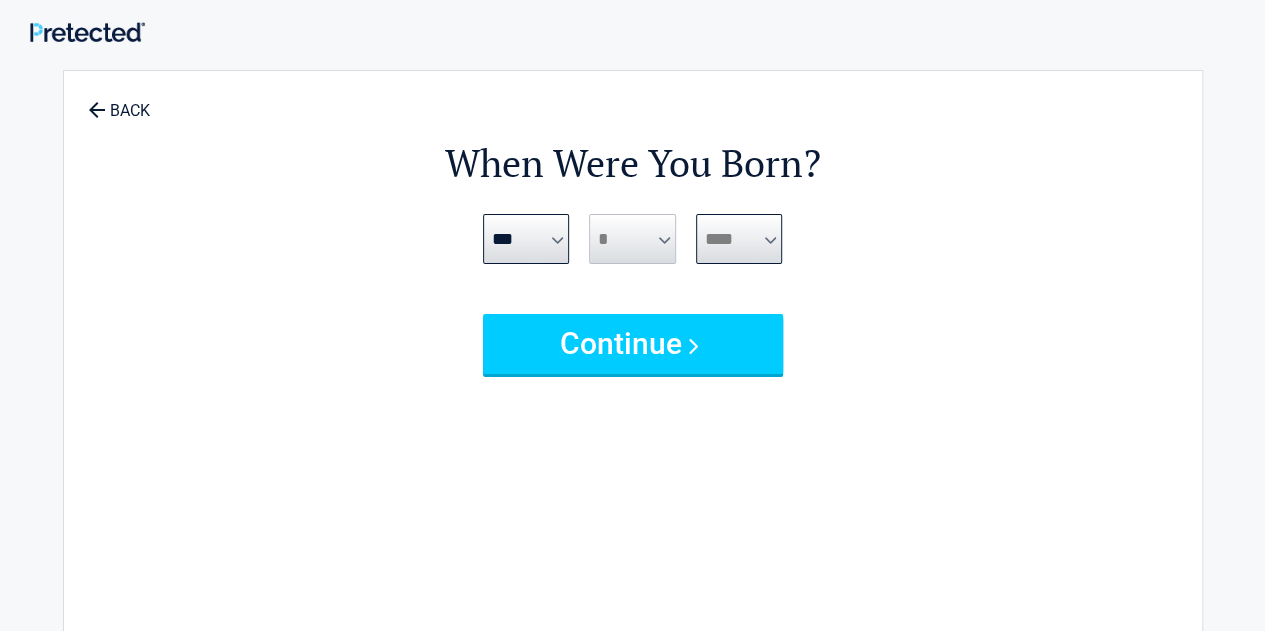 click on "****
****
****
****
****
****
****
****
****
****
****
****
****
****
****
****
****
****
****
****
****
****
****
****
****
****
****
****
****
****
****
****
****
****
****
****
****
****
****
****
****
****
****
****
****
****
****
****
****
****
****
****
****
****
****
****
****
****
****
****
****
****
****
****" at bounding box center (739, 239) 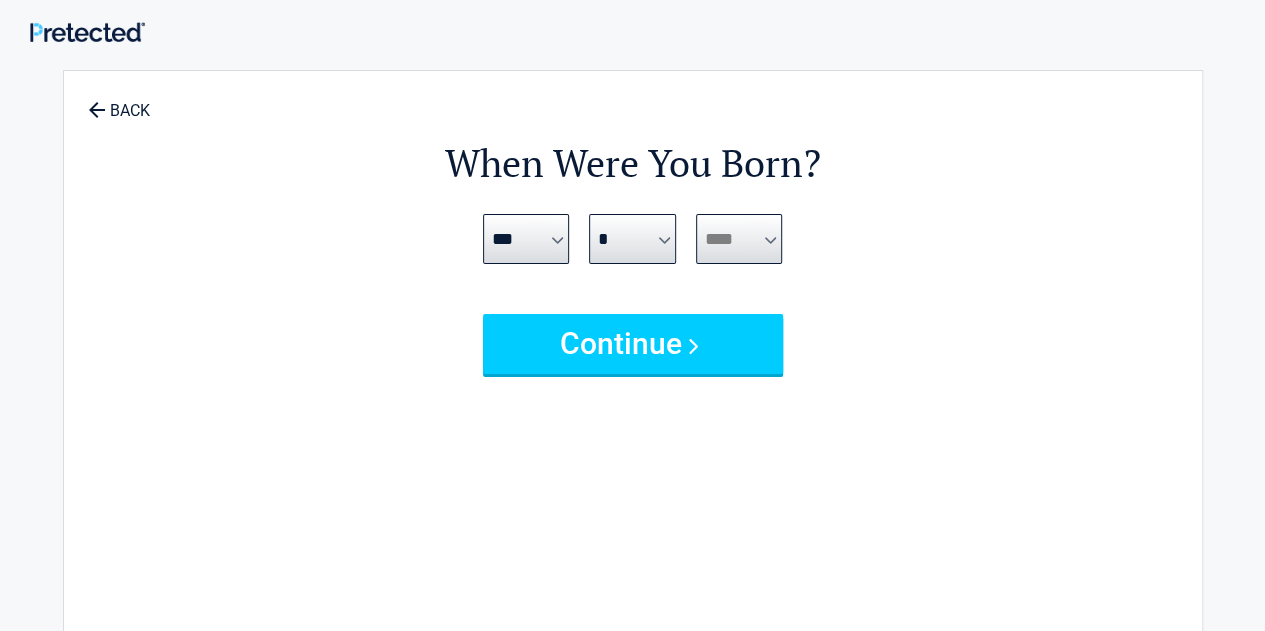 select on "****" 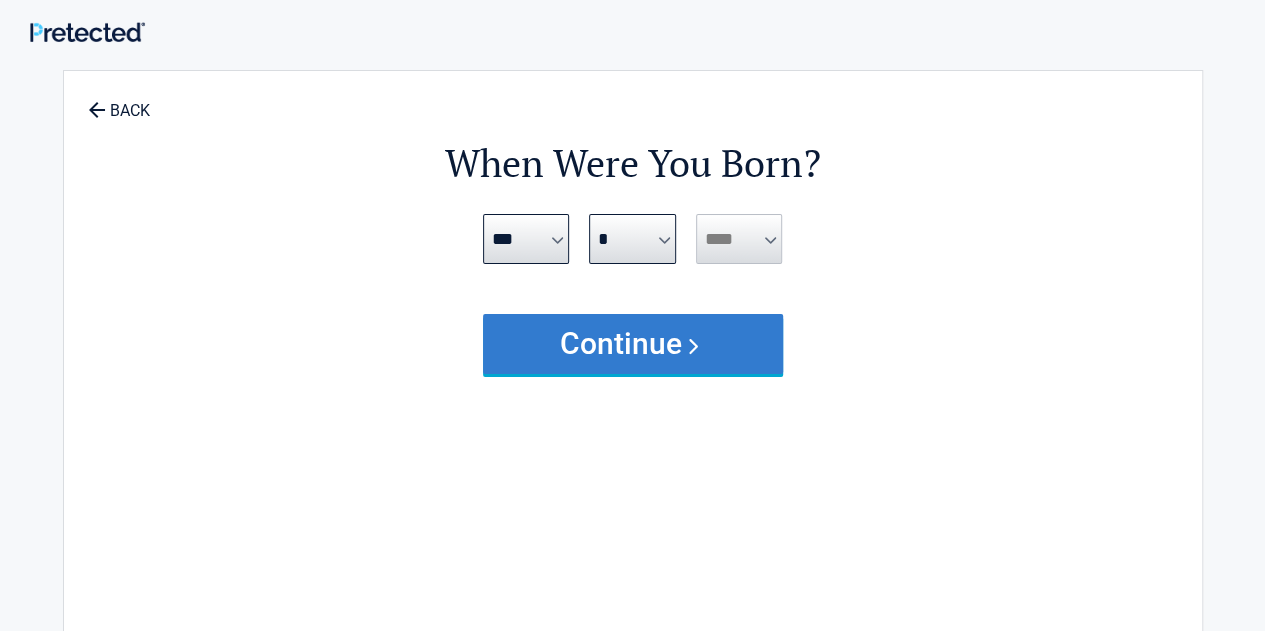 click on "Continue" at bounding box center [633, 344] 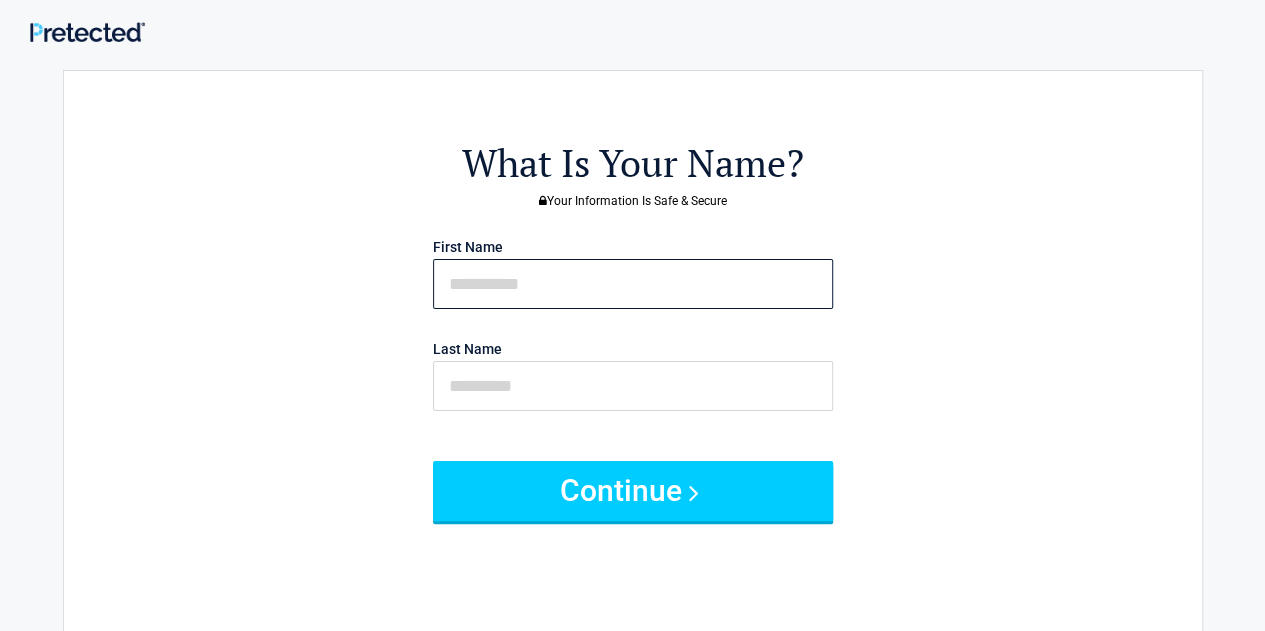 click at bounding box center (633, 284) 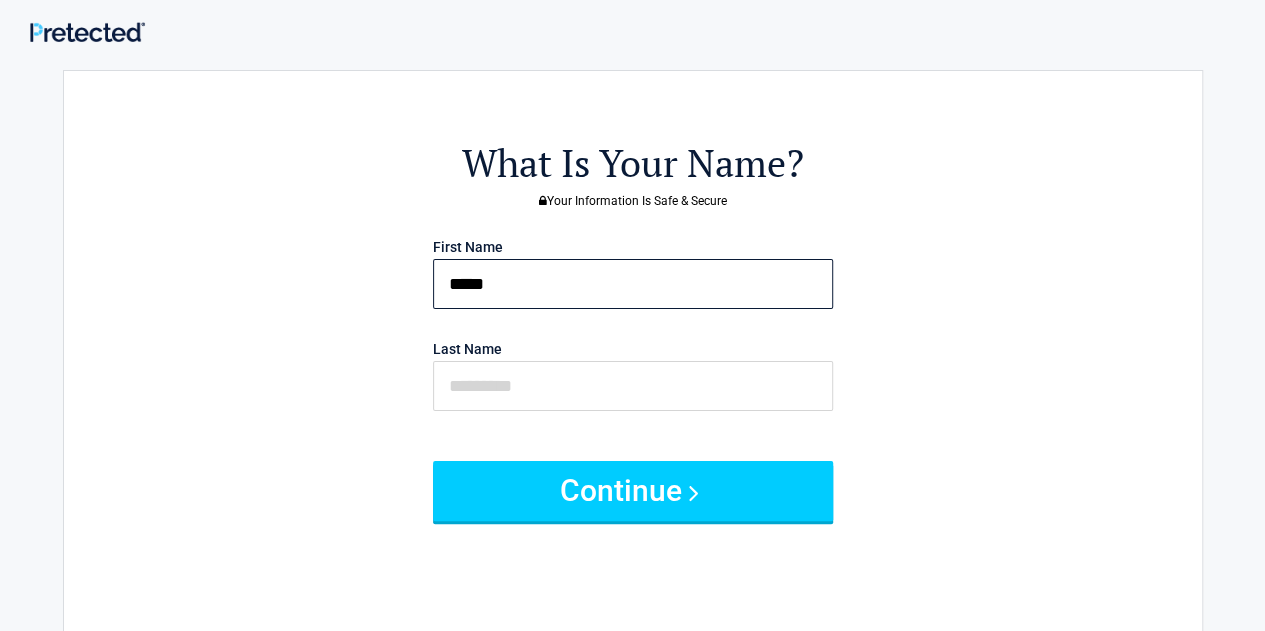 type on "*****" 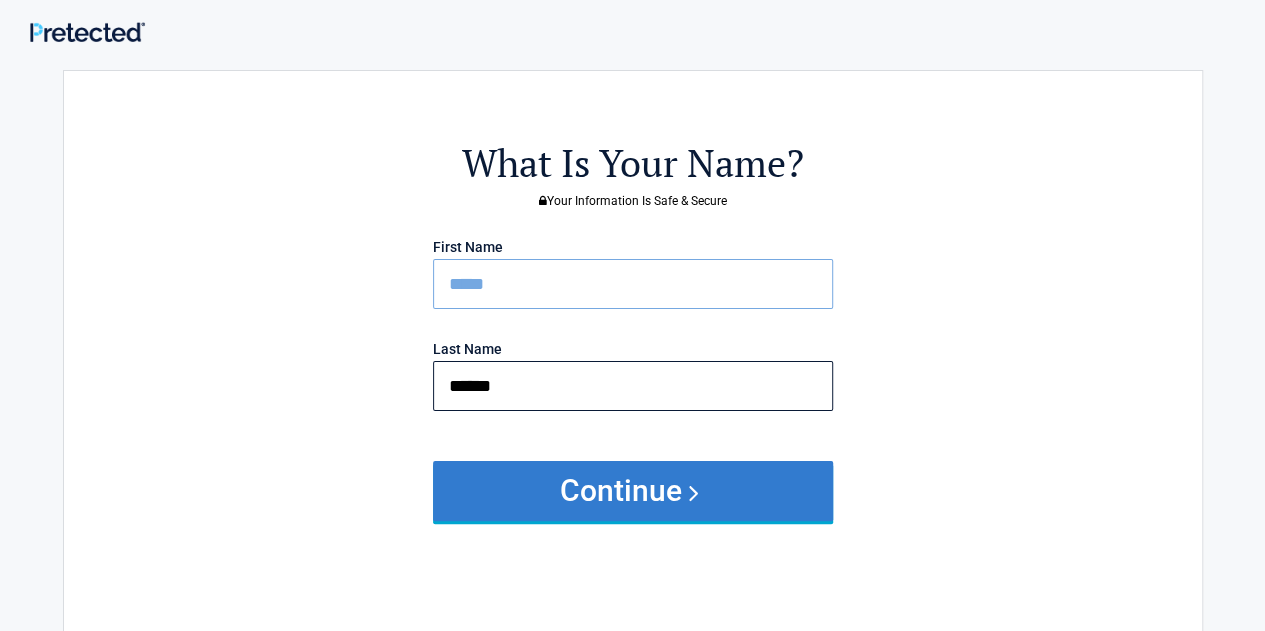 type on "******" 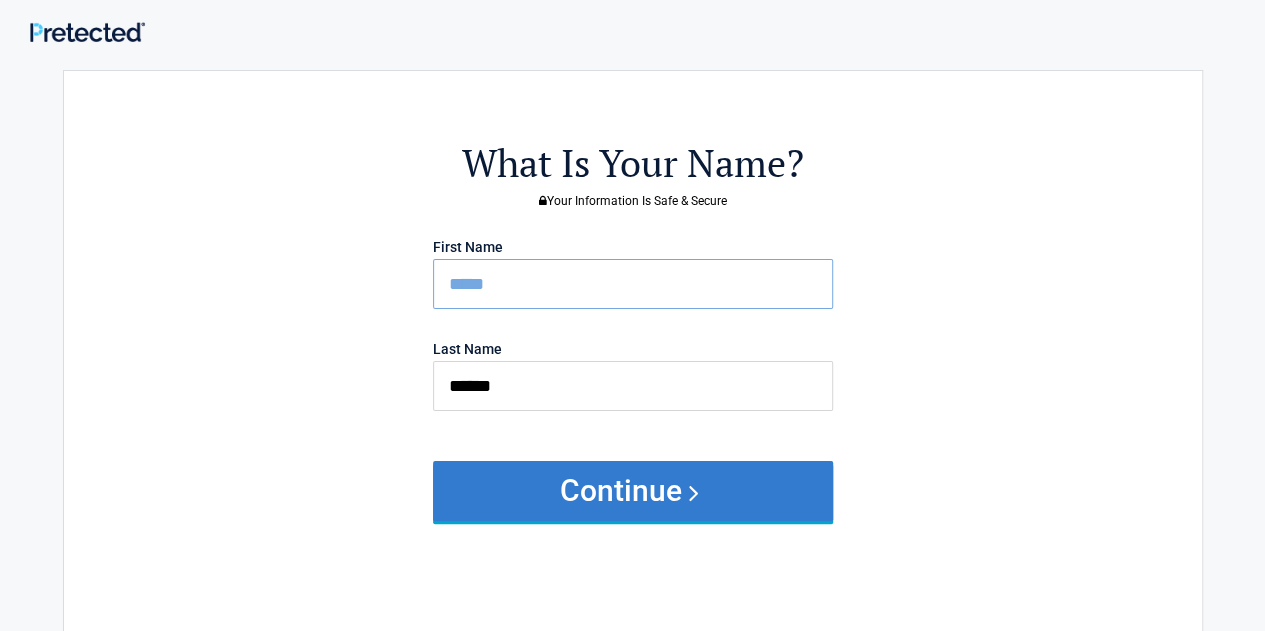 click on "Continue" at bounding box center (633, 491) 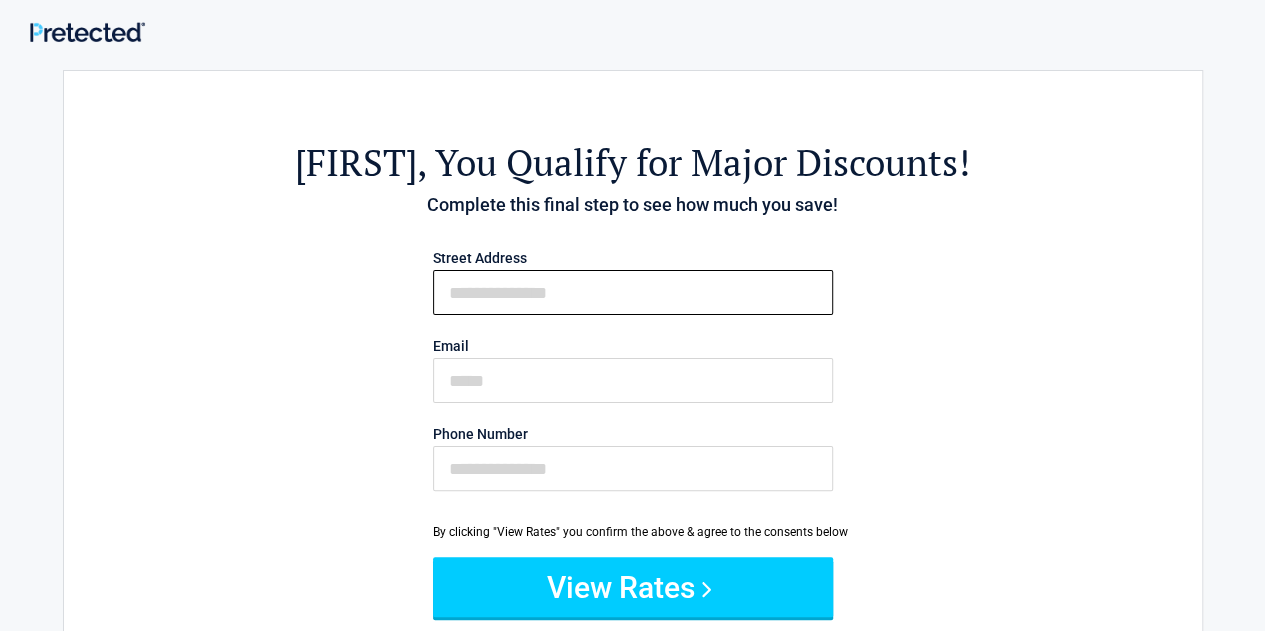 click on "First Name" at bounding box center (633, 292) 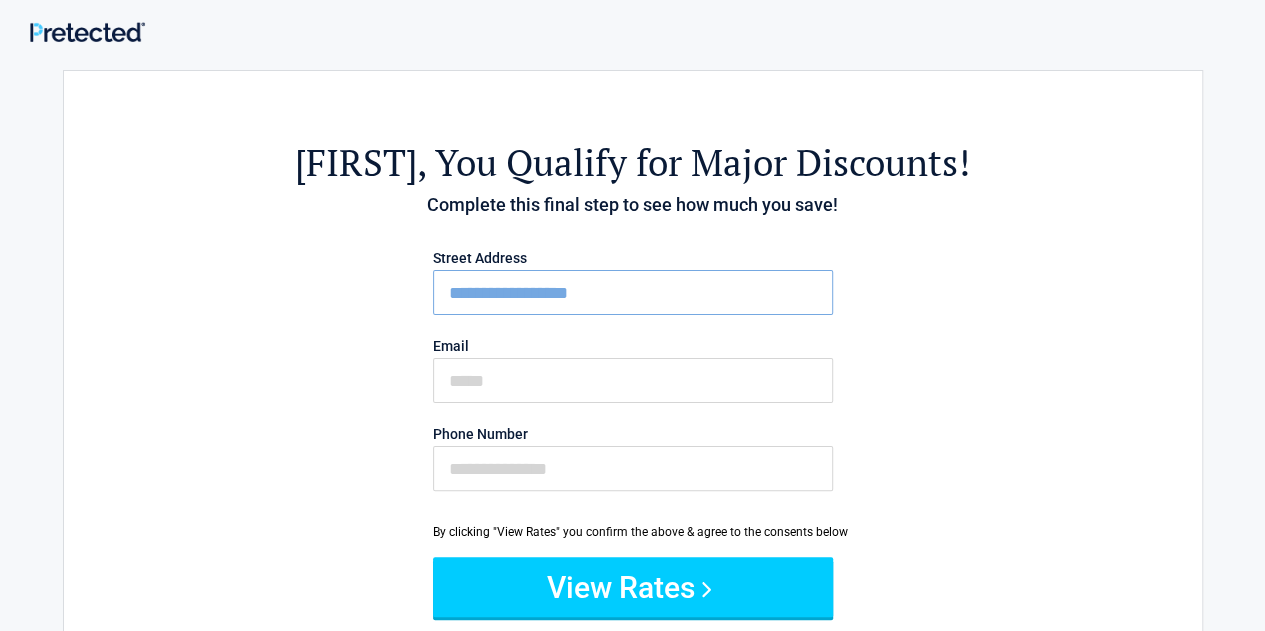 click on "Street Address
[ADDRESS]
Email
Phone Number" at bounding box center (633, 375) 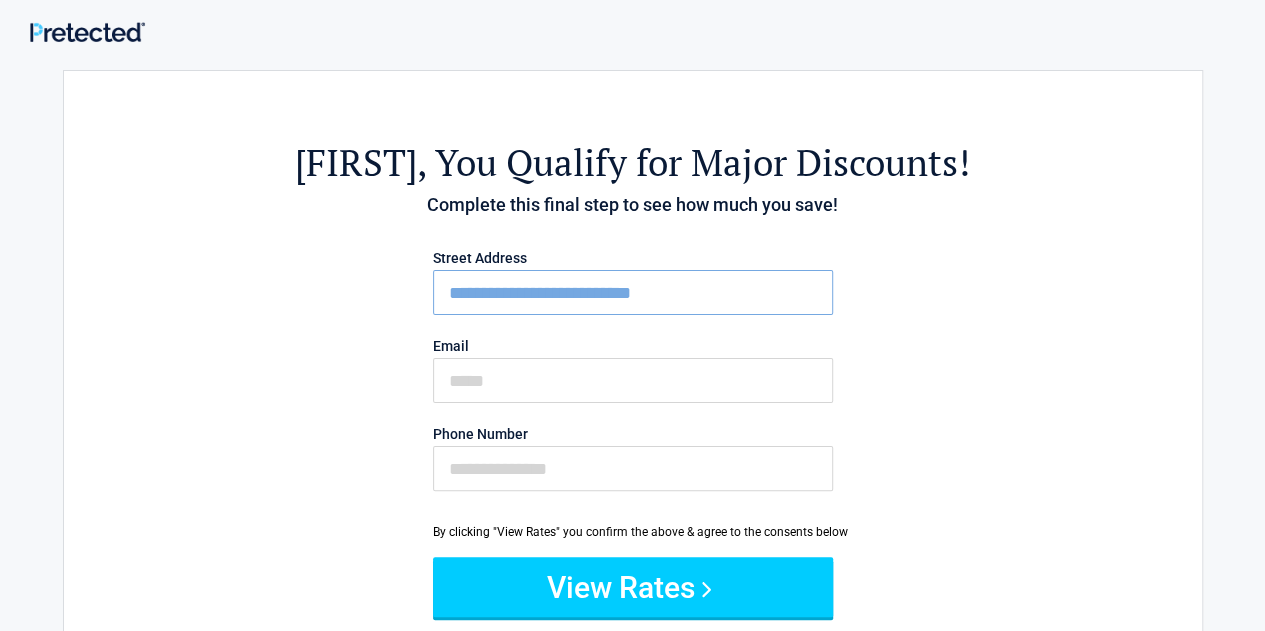 type on "**********" 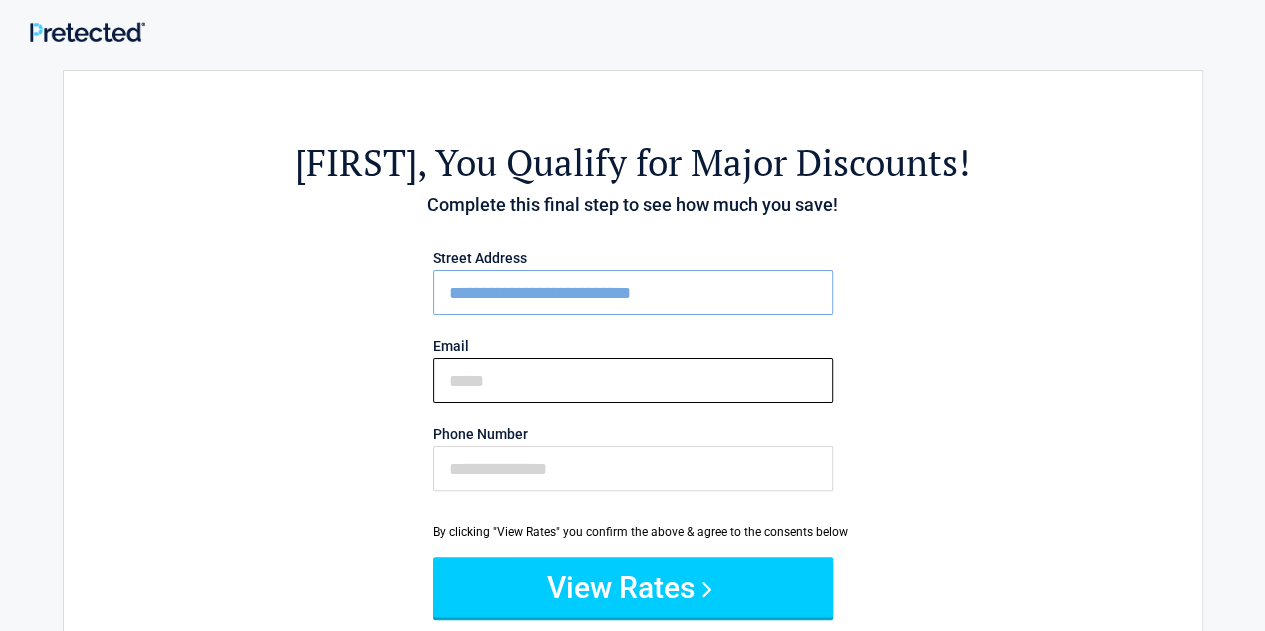 click on "Email" at bounding box center [633, 380] 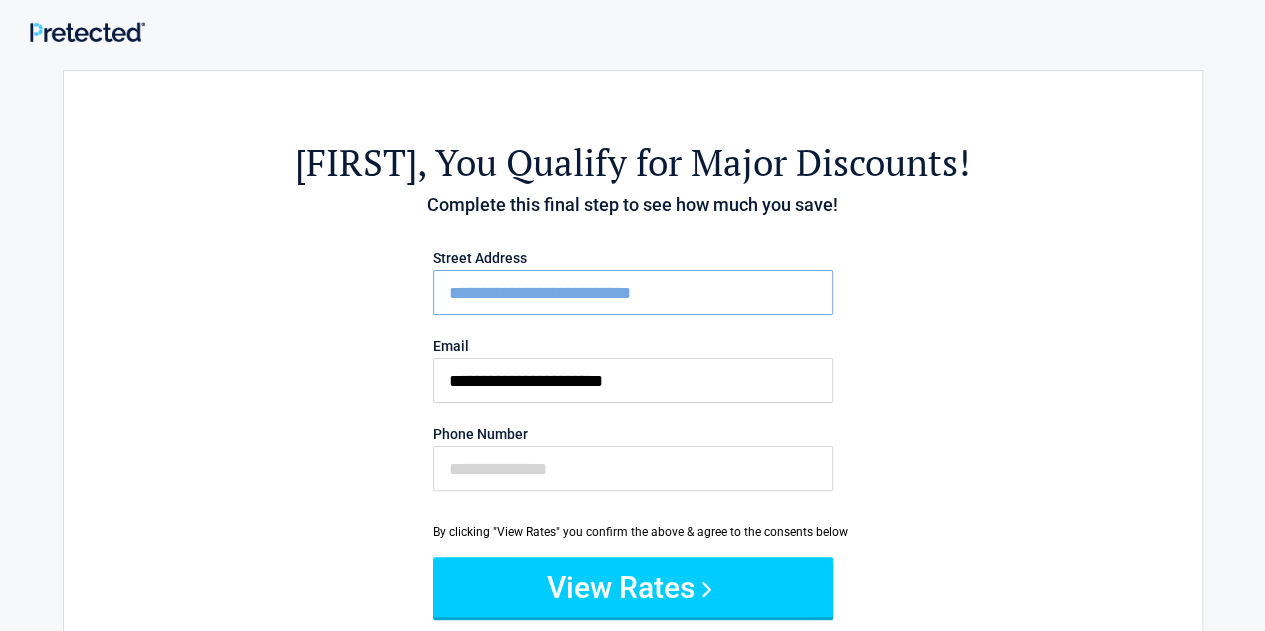 click on "Street Address
[ADDRESS]
Email
[EMAIL]
Phone Number" at bounding box center [633, 375] 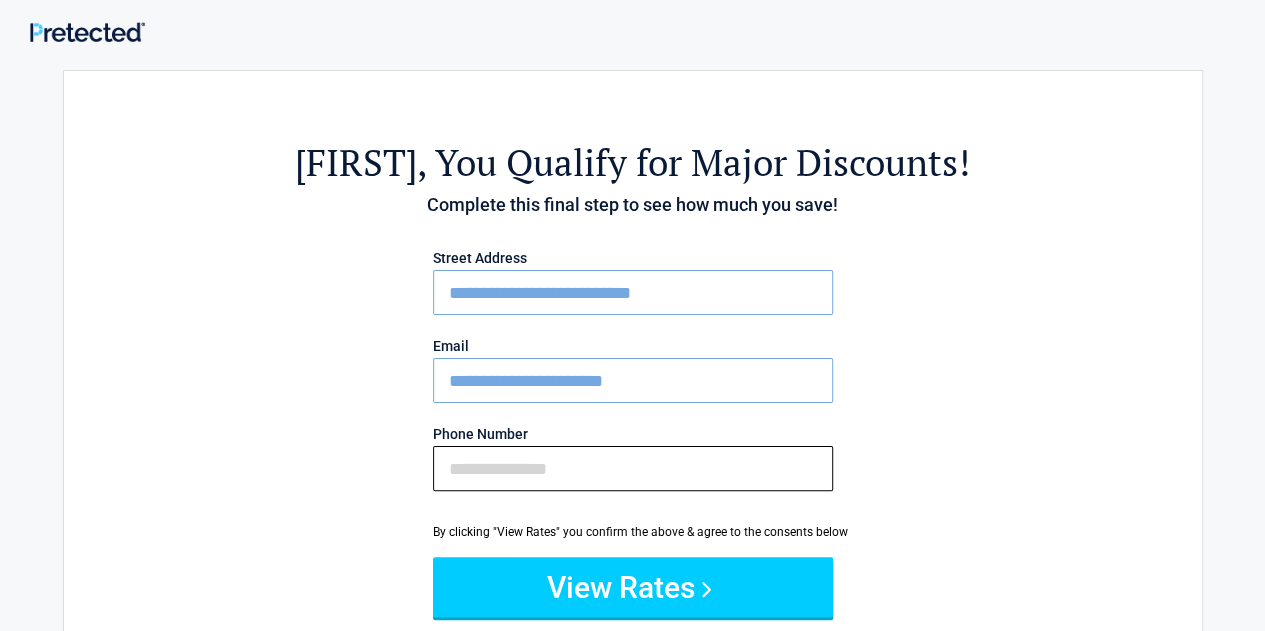 click on "Phone Number" at bounding box center [633, 468] 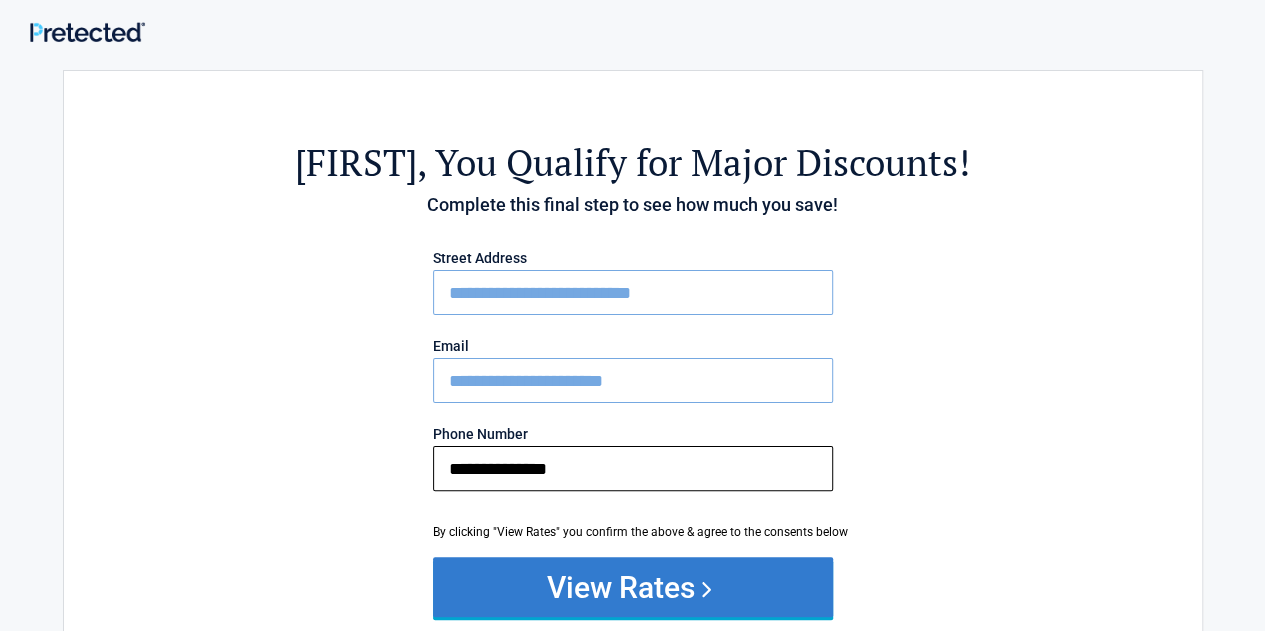 type on "**********" 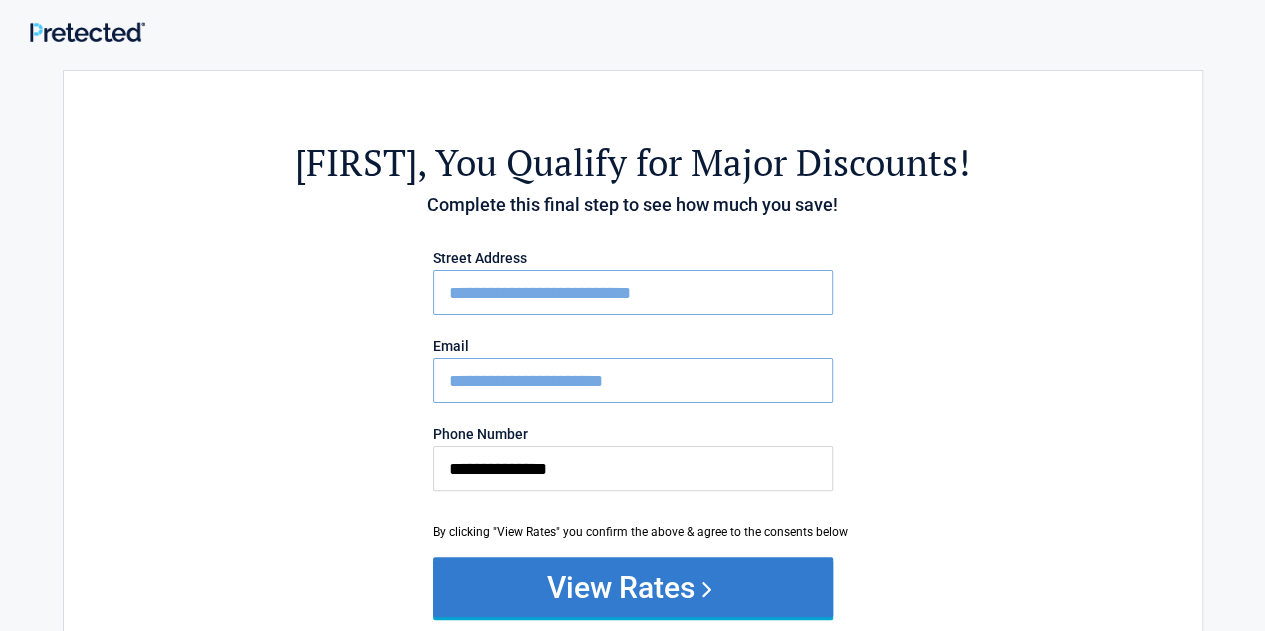 click on "View Rates" at bounding box center (633, 587) 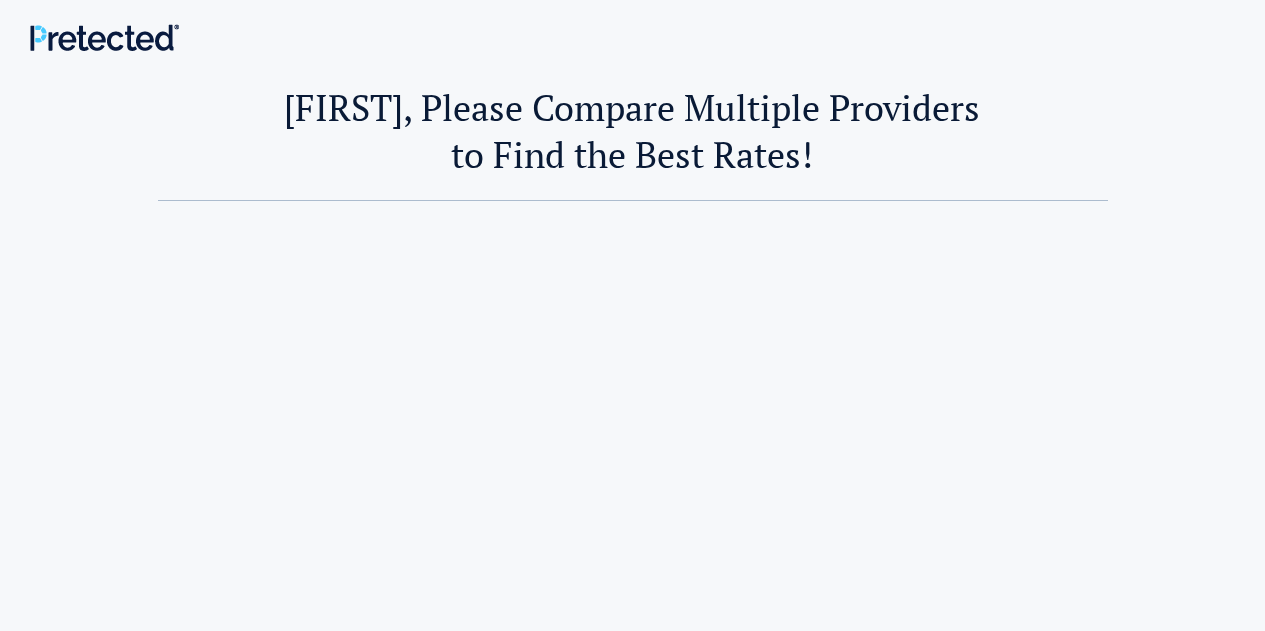 scroll, scrollTop: 0, scrollLeft: 0, axis: both 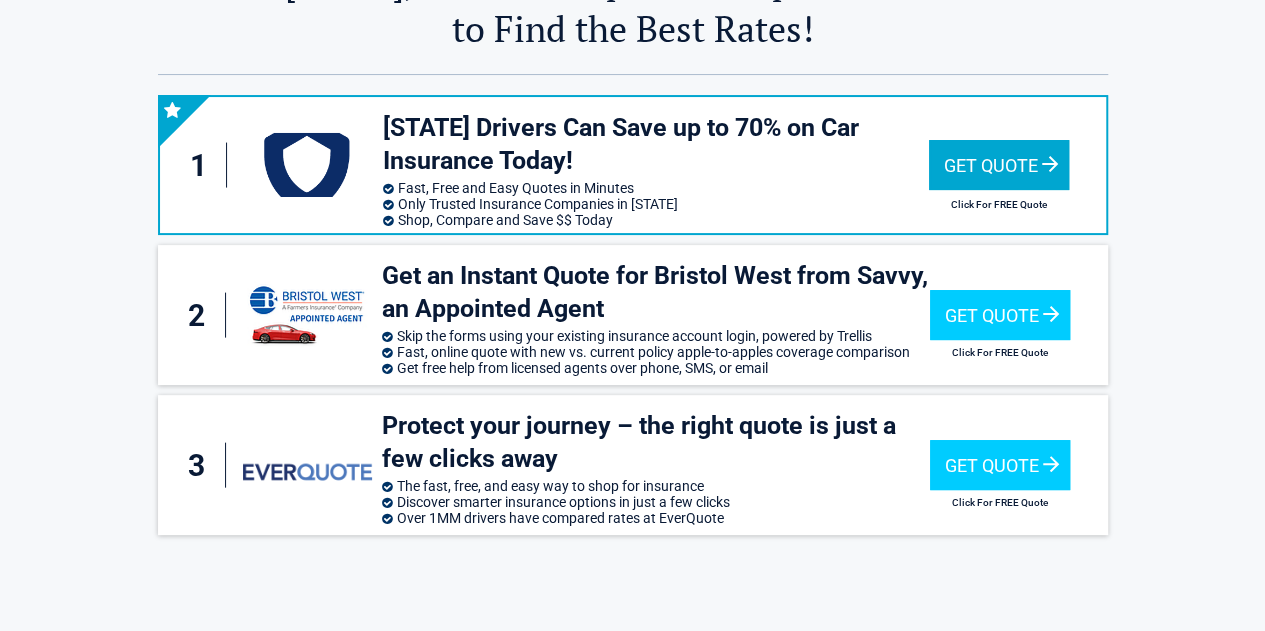 click on "Get Quote" at bounding box center [999, 165] 